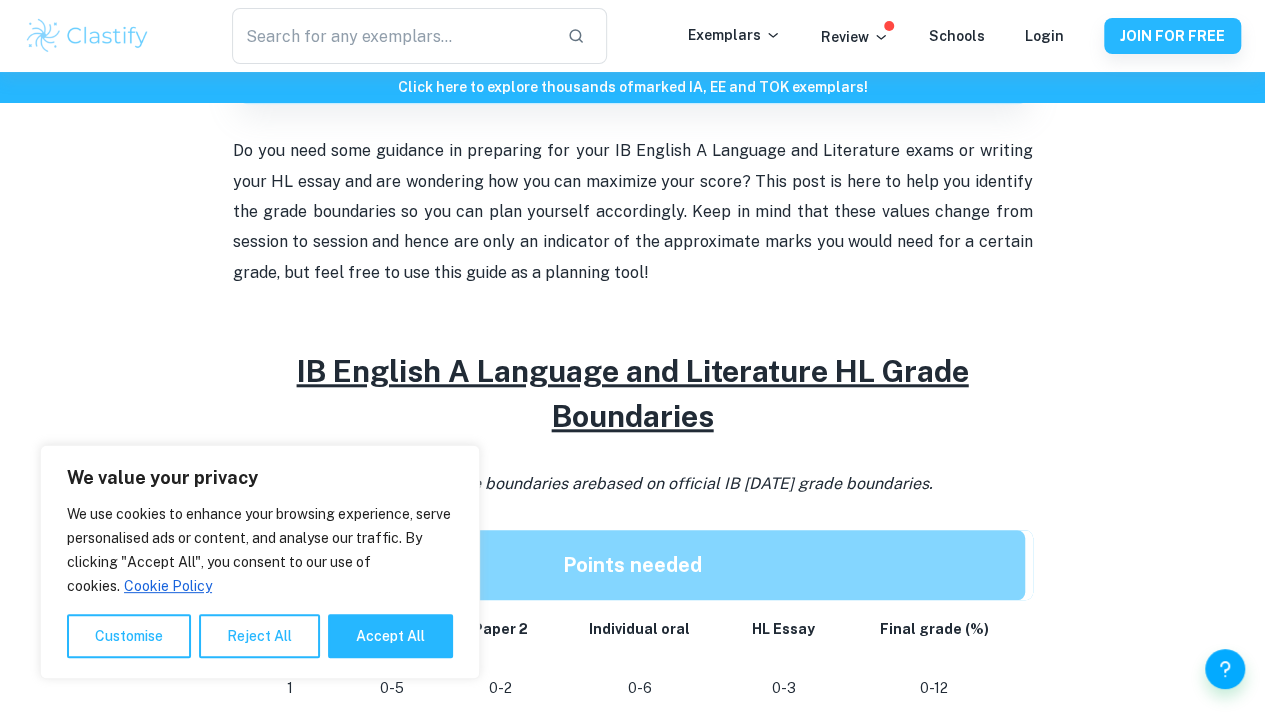 scroll, scrollTop: 748, scrollLeft: 0, axis: vertical 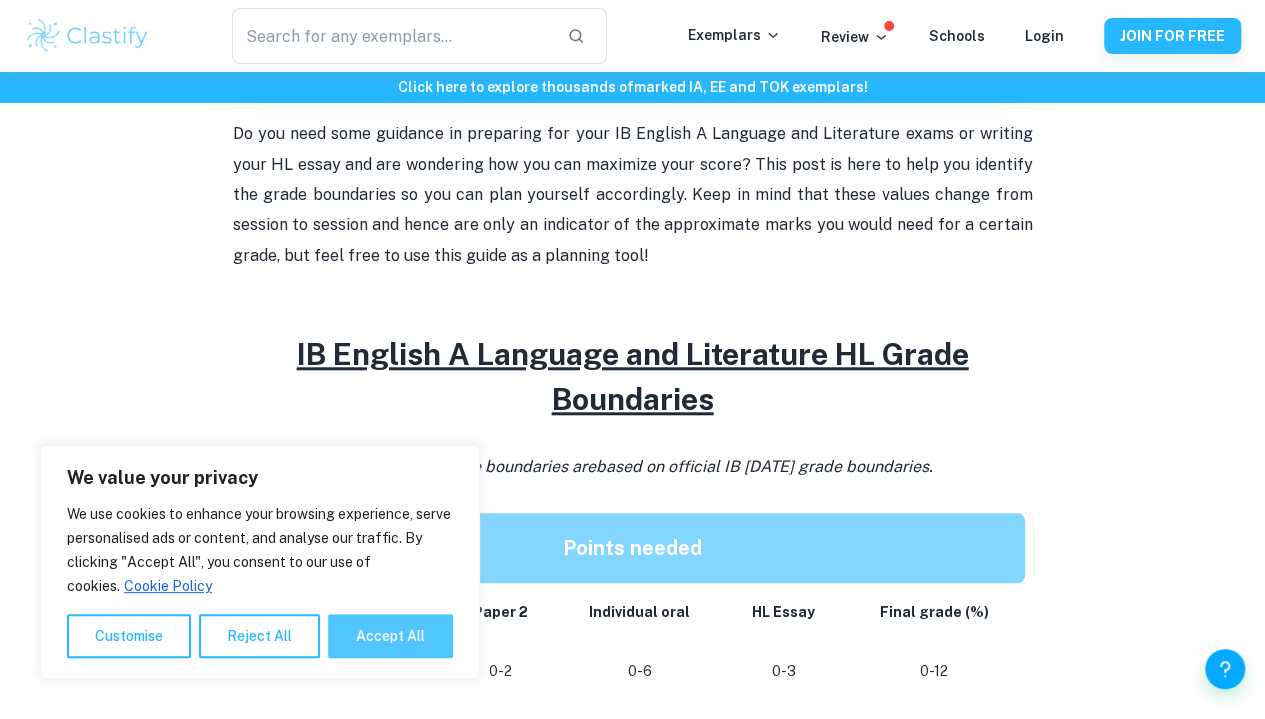 click on "Accept All" at bounding box center (390, 636) 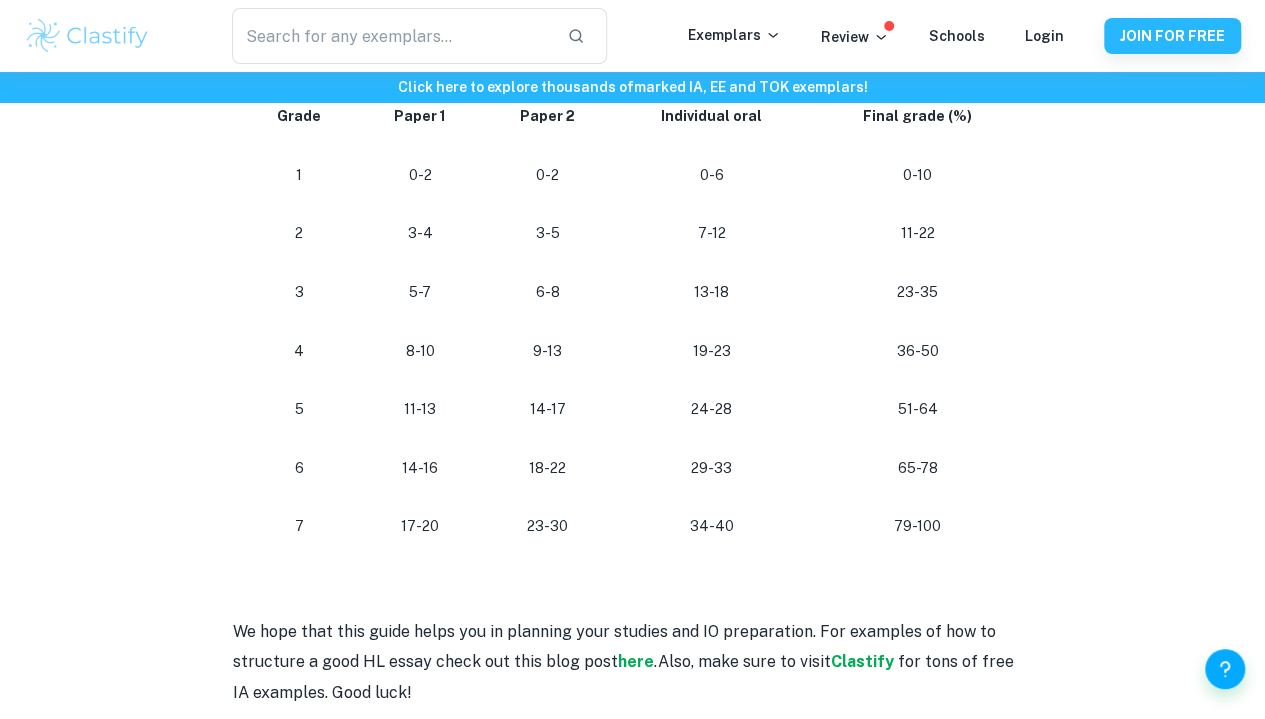 scroll, scrollTop: 2016, scrollLeft: 0, axis: vertical 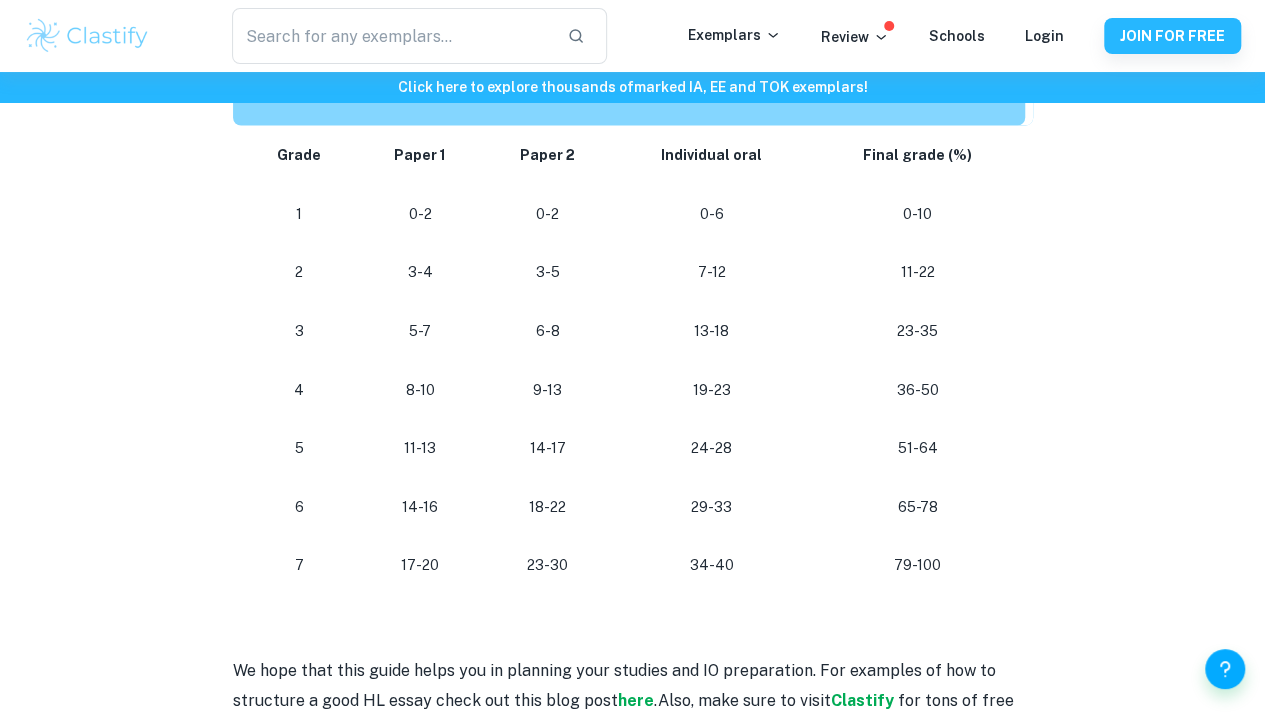 click on "8-10" at bounding box center [420, 390] 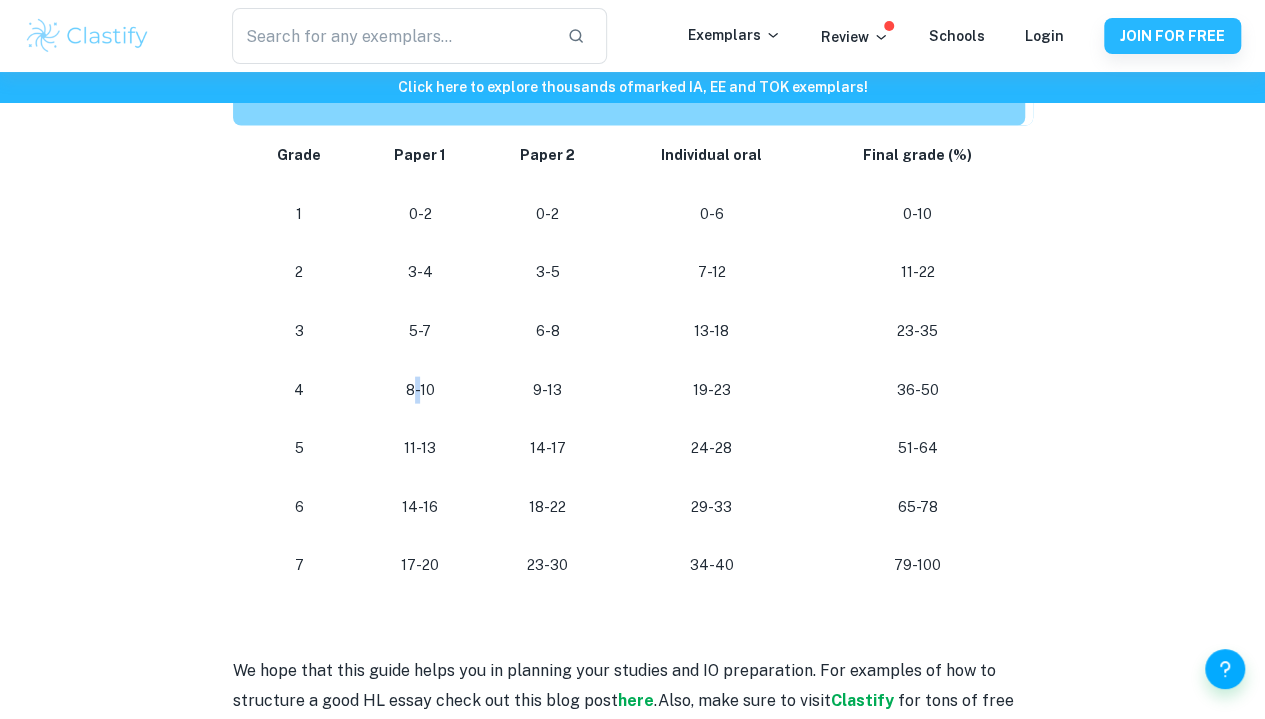 click on "8-10" at bounding box center (420, 390) 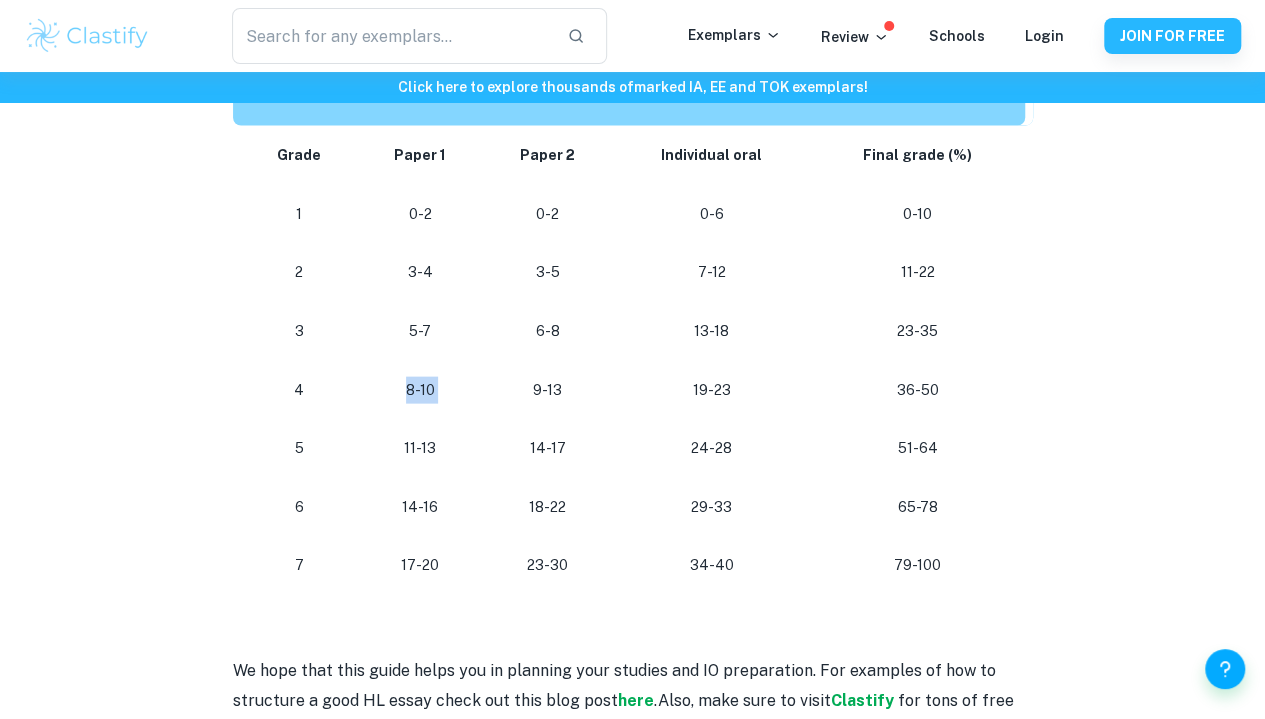 click on "8-10" at bounding box center [420, 390] 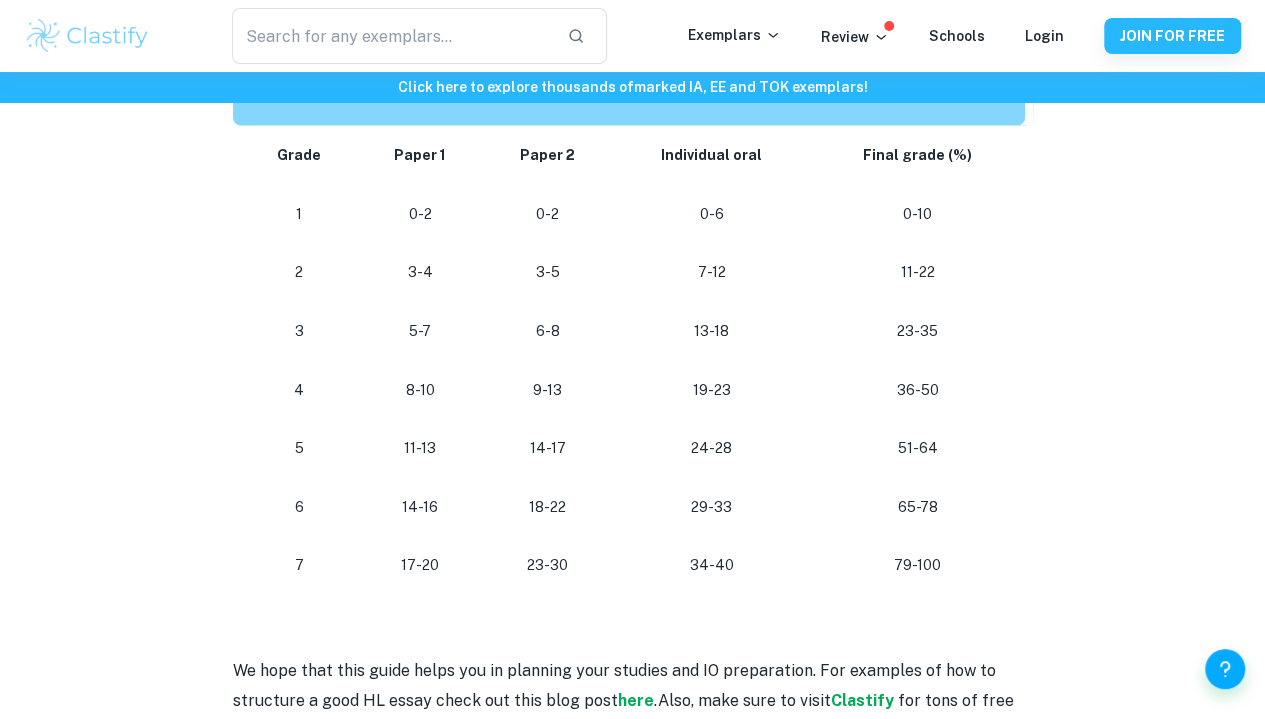 click on "5-7" at bounding box center [420, 331] 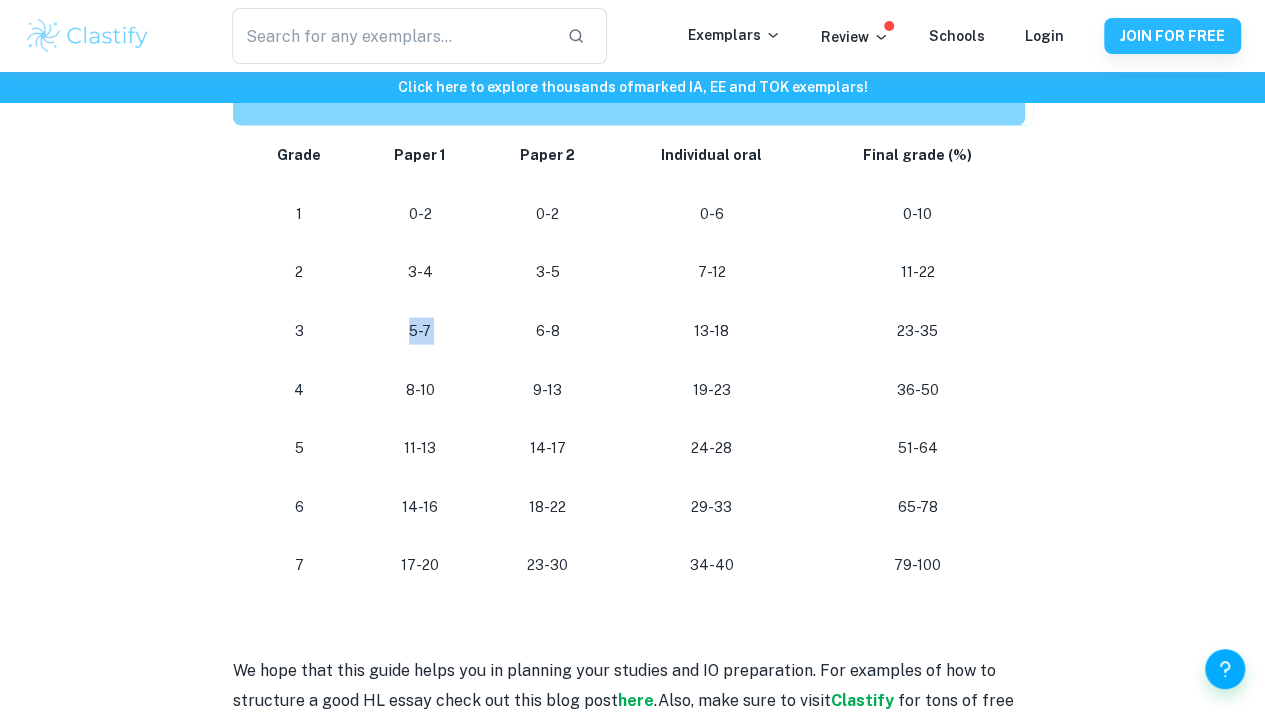 click on "5-7" at bounding box center [420, 331] 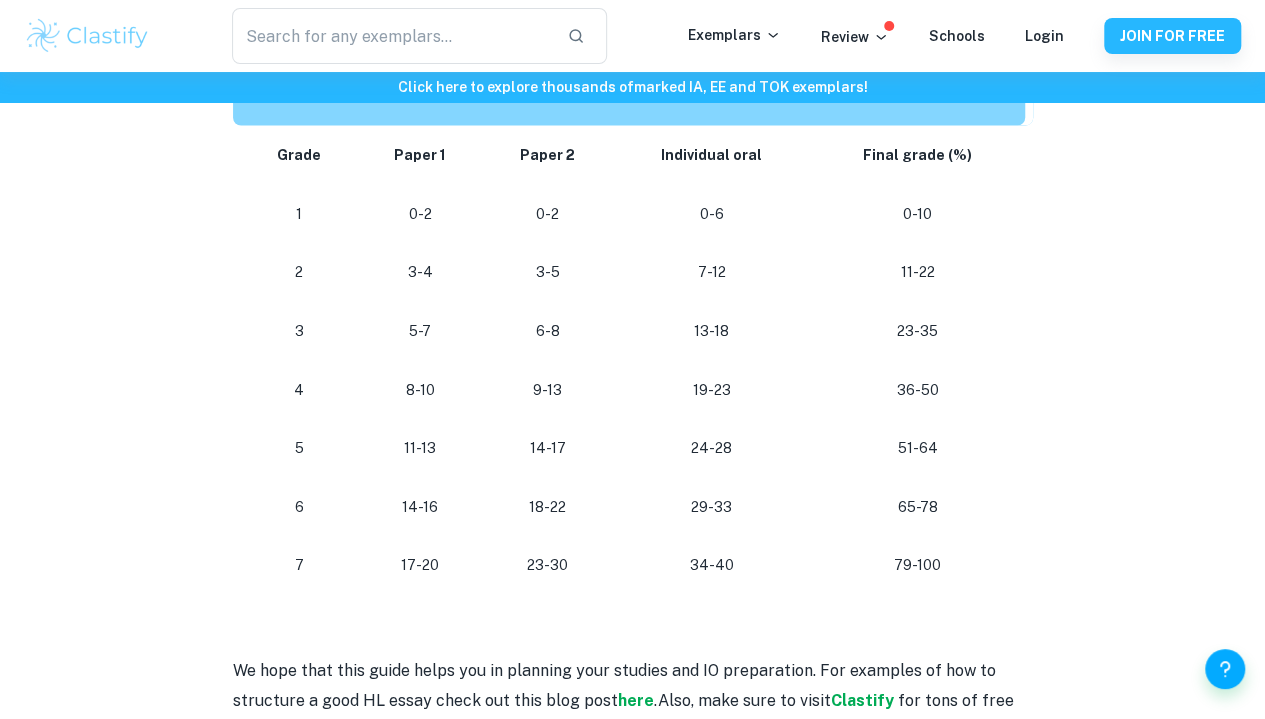 click on "8-10" at bounding box center (420, 390) 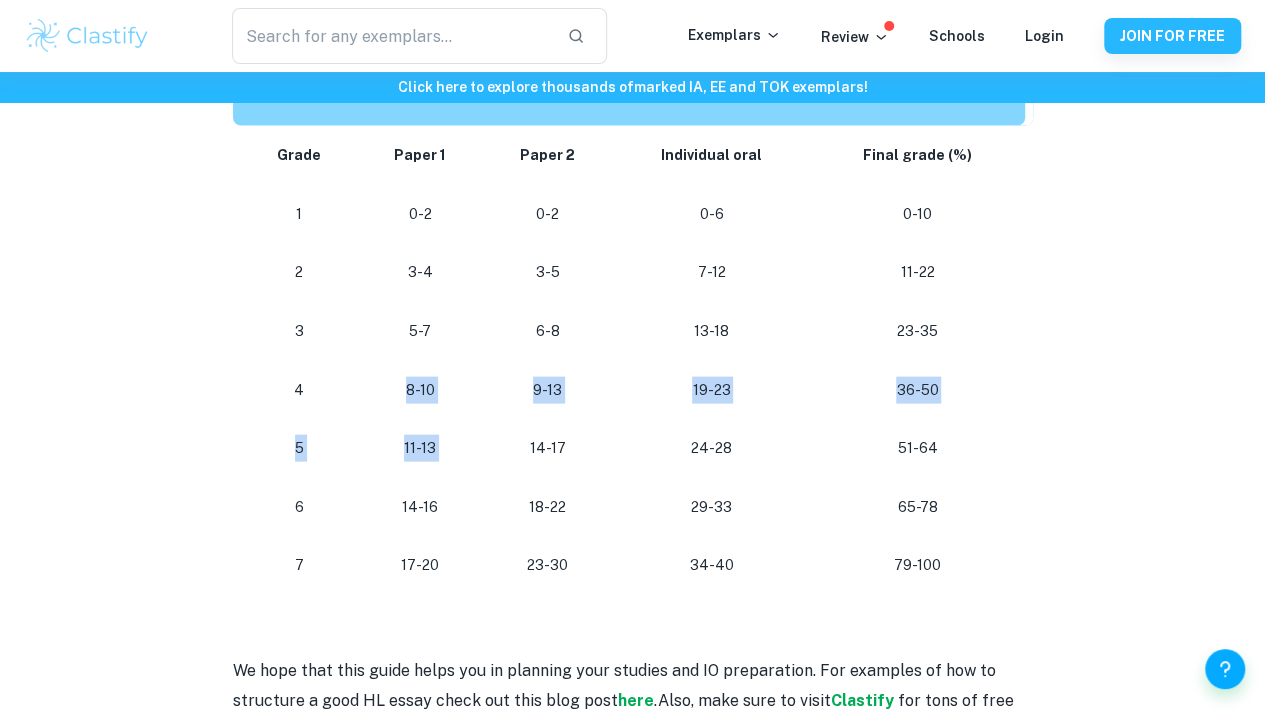 drag, startPoint x: 432, startPoint y: 425, endPoint x: 422, endPoint y: 481, distance: 56.88585 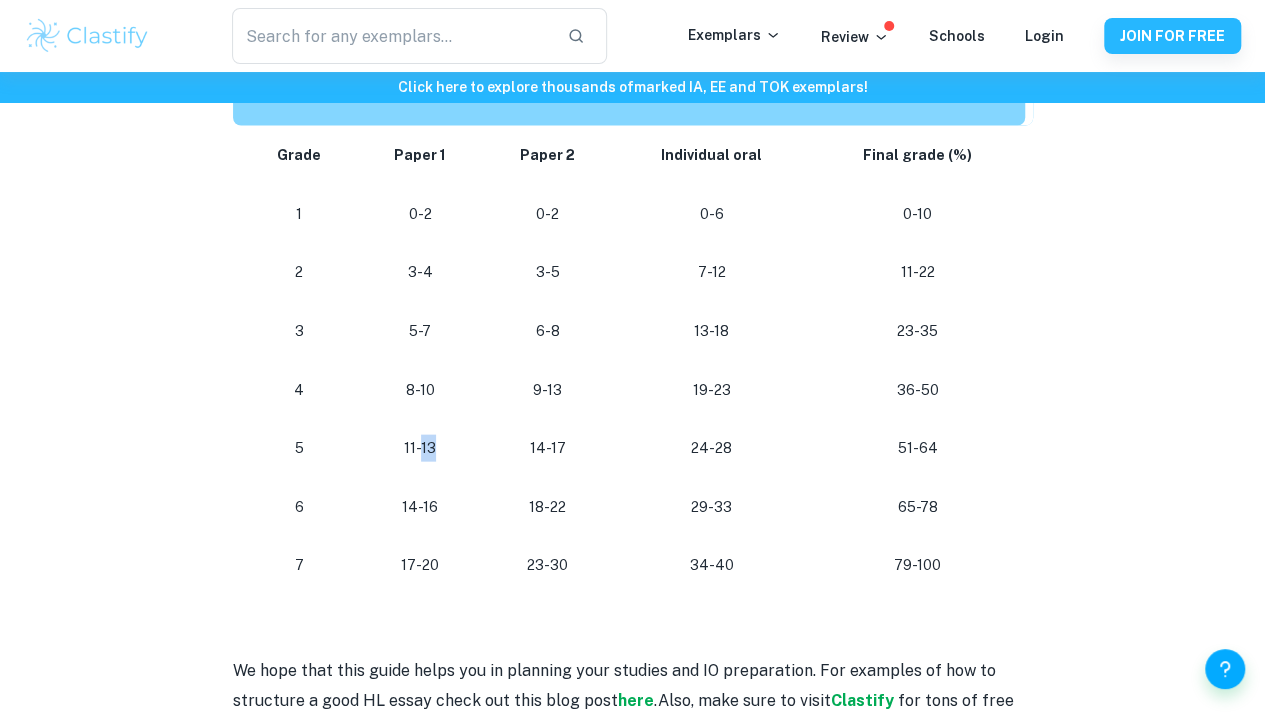 click on "11-13" at bounding box center [420, 448] 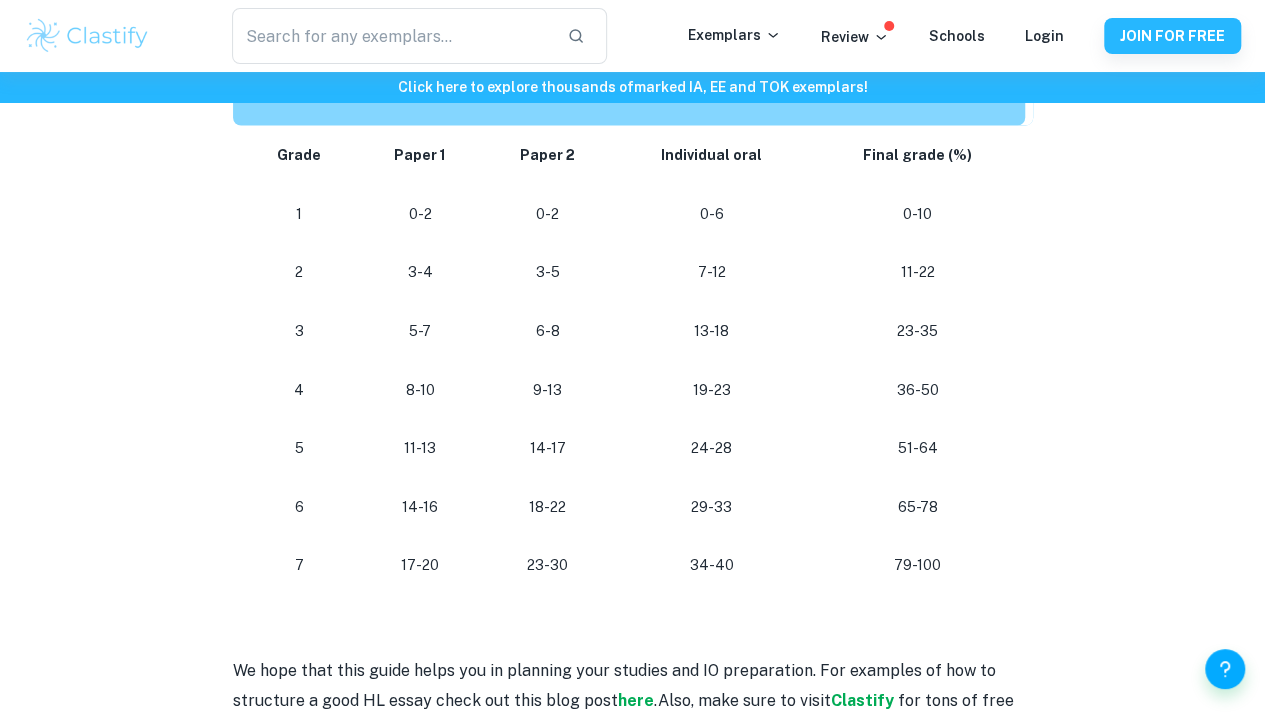 drag, startPoint x: 422, startPoint y: 481, endPoint x: 396, endPoint y: 527, distance: 52.83938 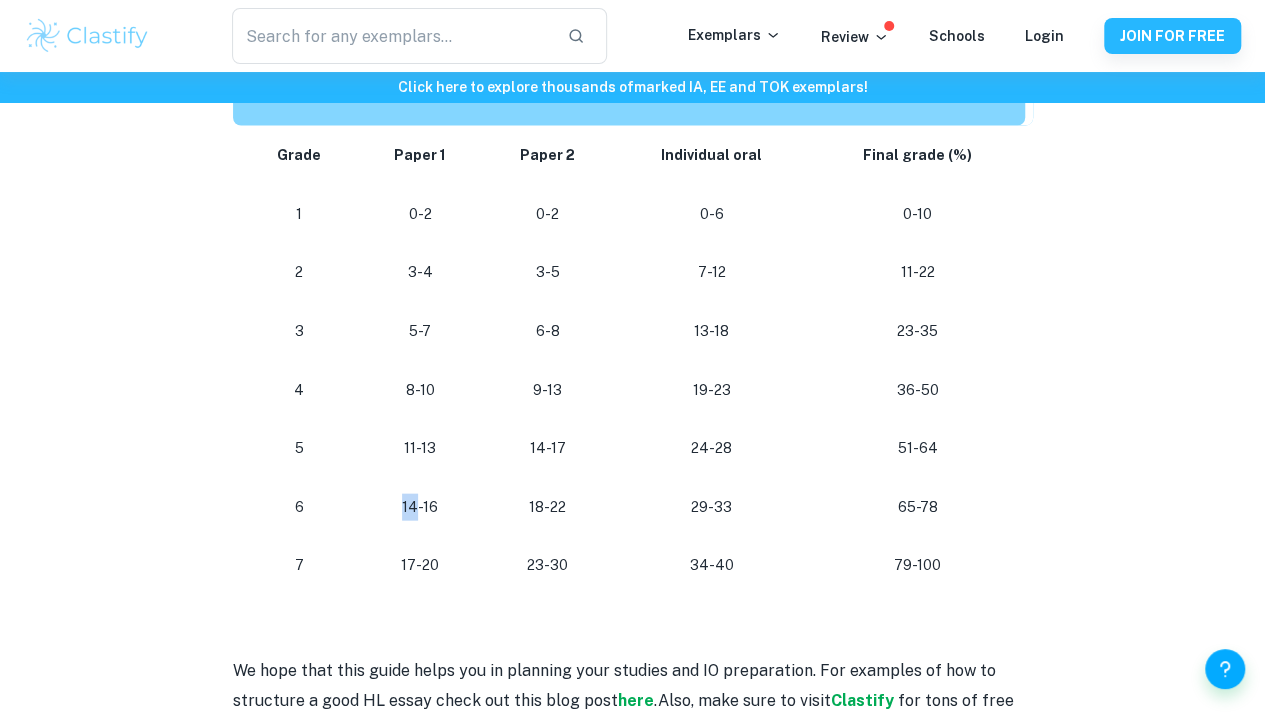 click on "14-16" at bounding box center (420, 507) 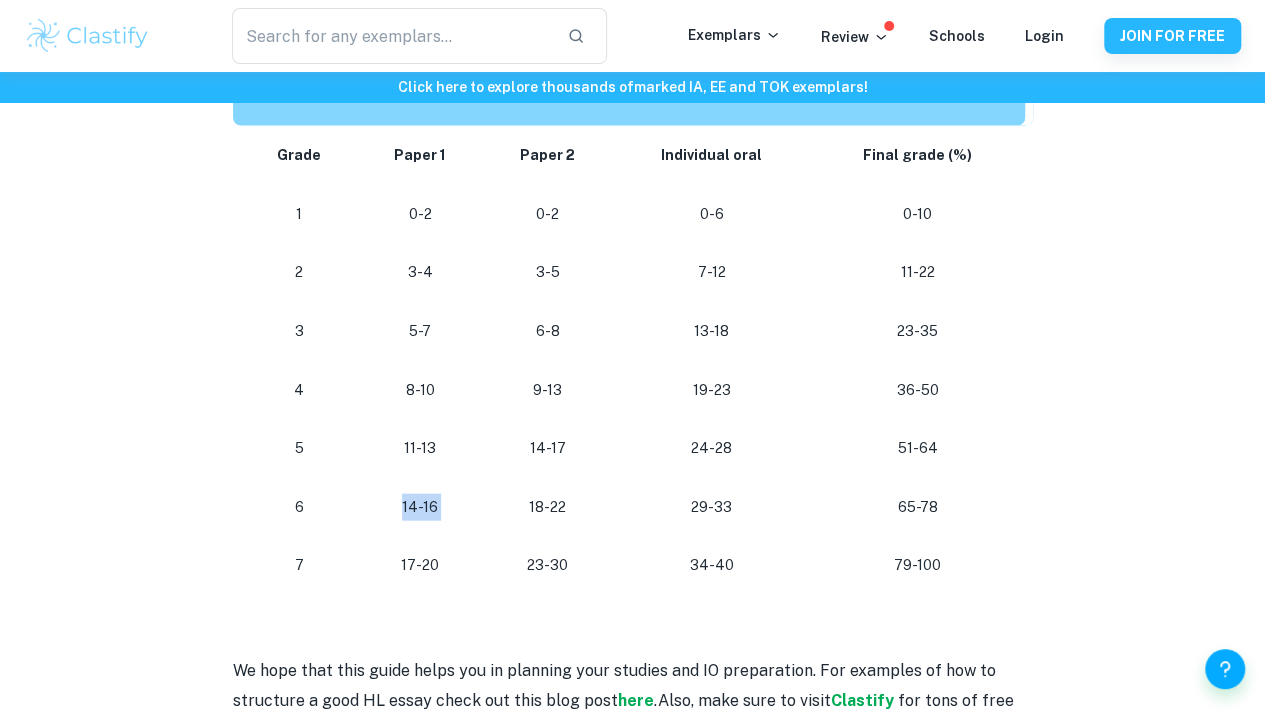 click on "14-16" at bounding box center [420, 507] 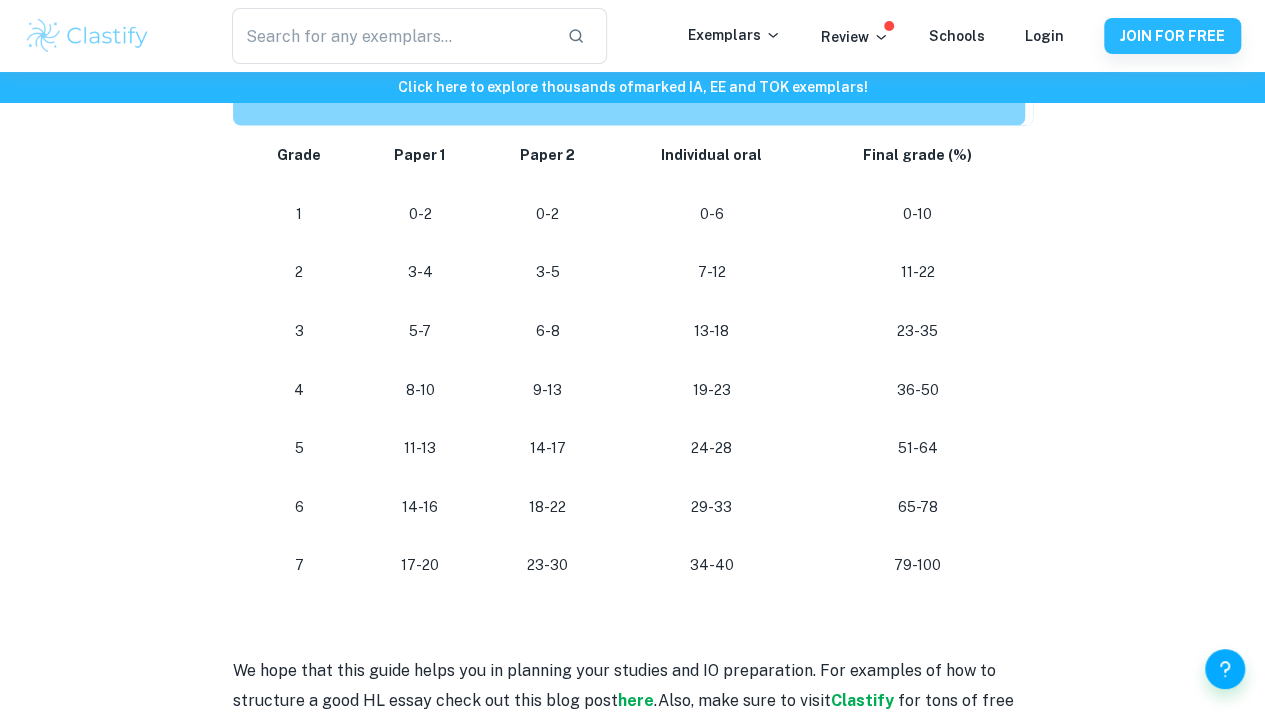 click on "17-20" at bounding box center (420, 565) 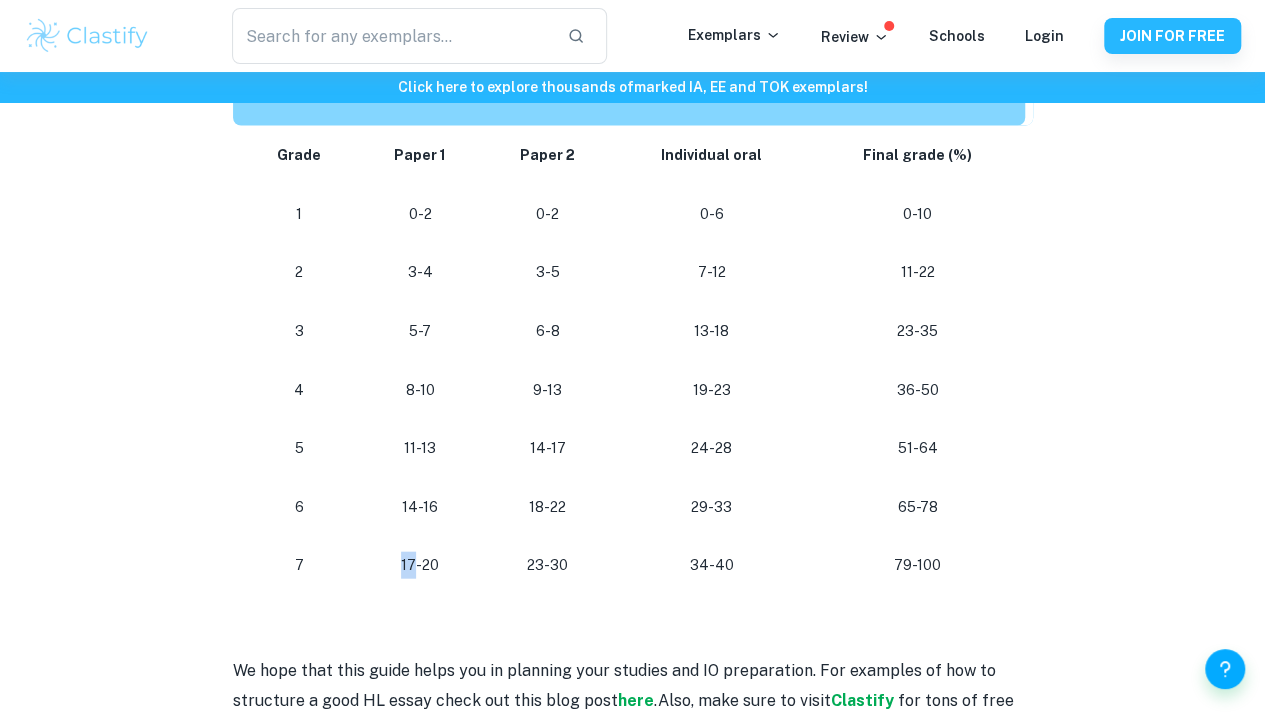 click on "17-20" at bounding box center (420, 565) 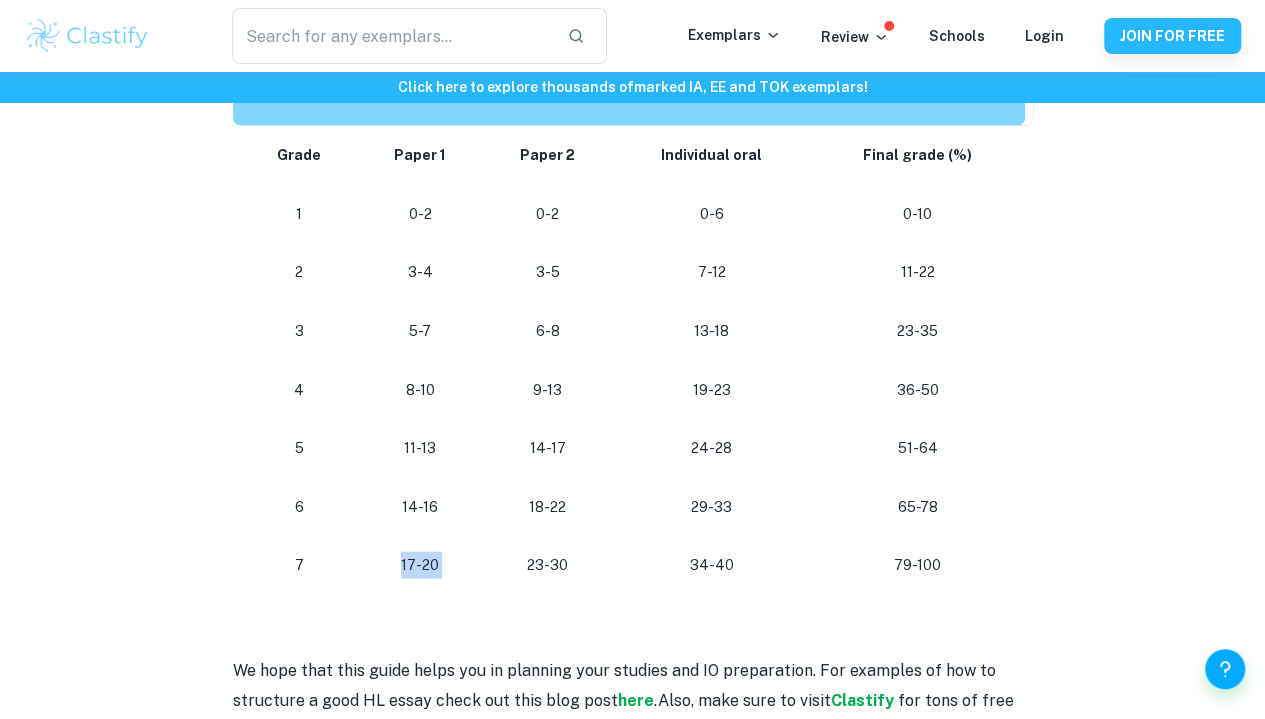 click on "17-20" at bounding box center (420, 565) 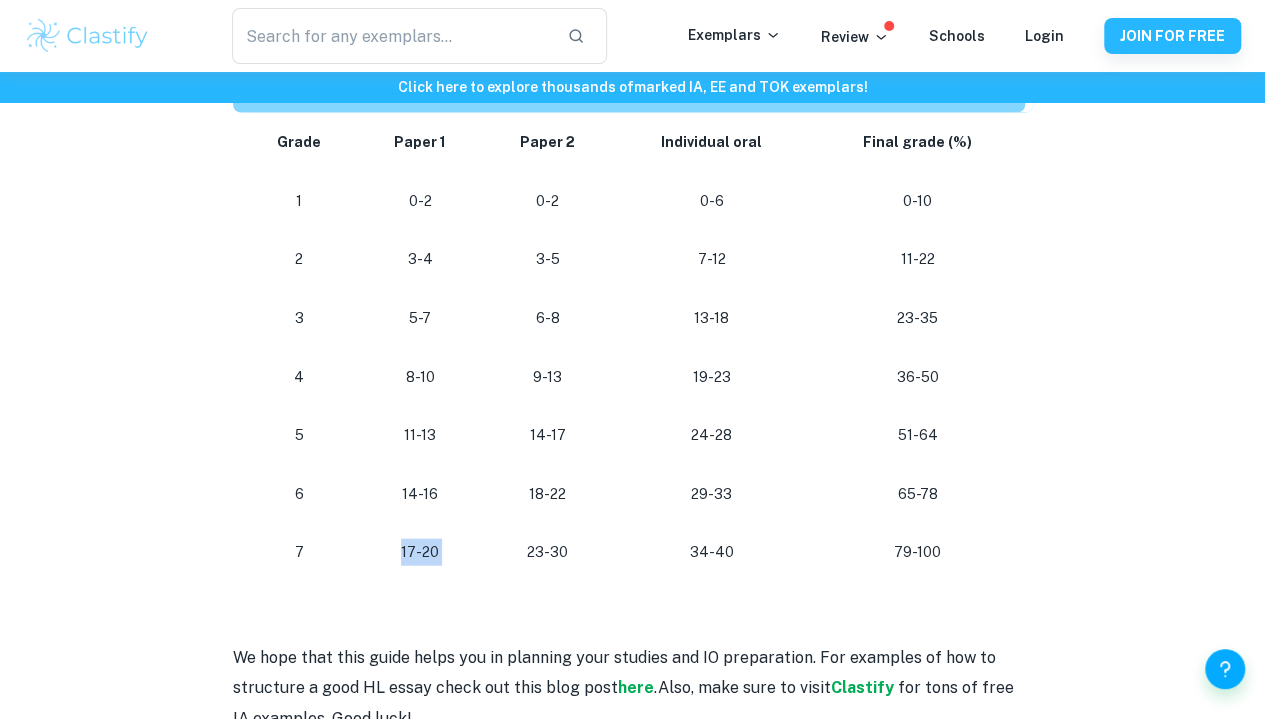 scroll, scrollTop: 2010, scrollLeft: 0, axis: vertical 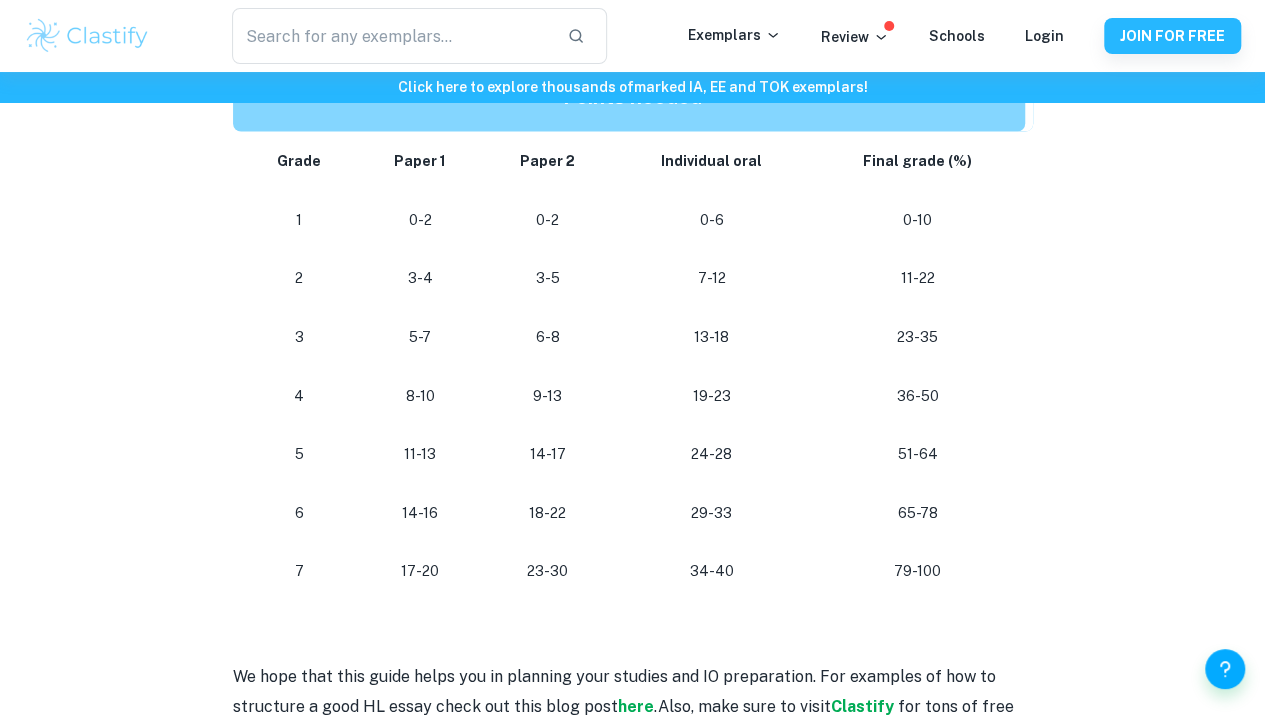 click on "0-2" at bounding box center (548, 220) 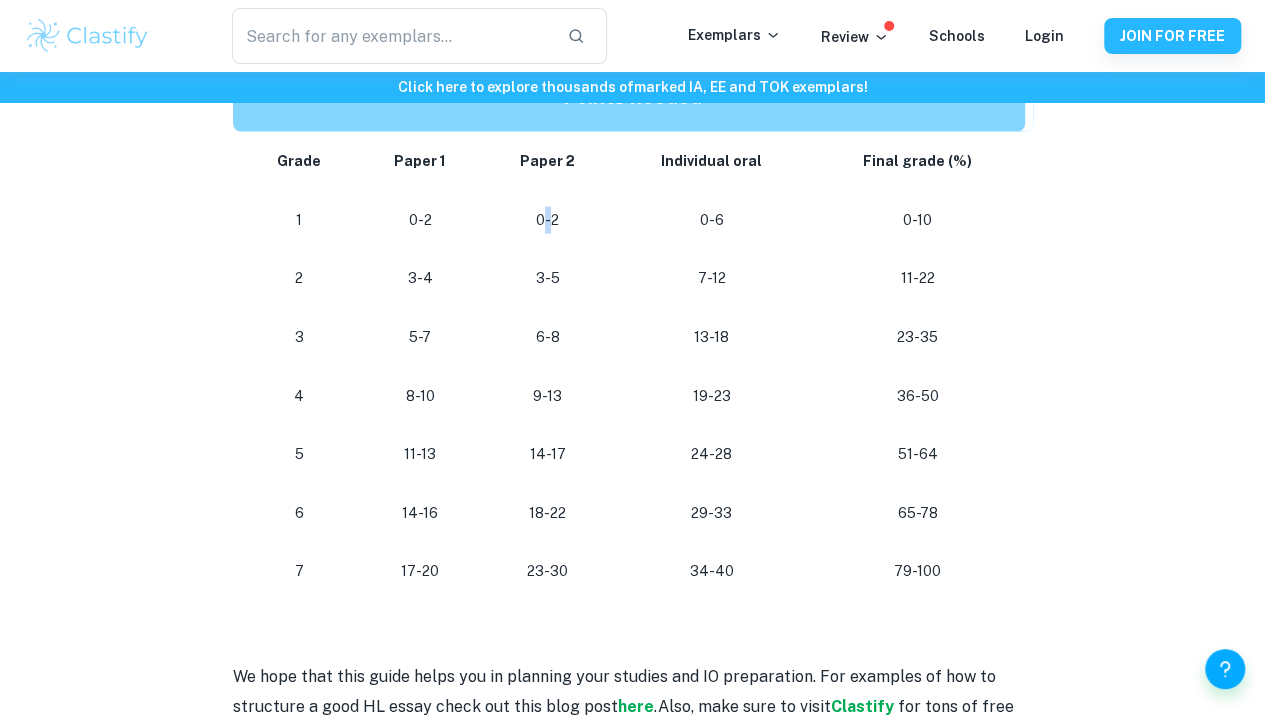 click on "0-2" at bounding box center [548, 220] 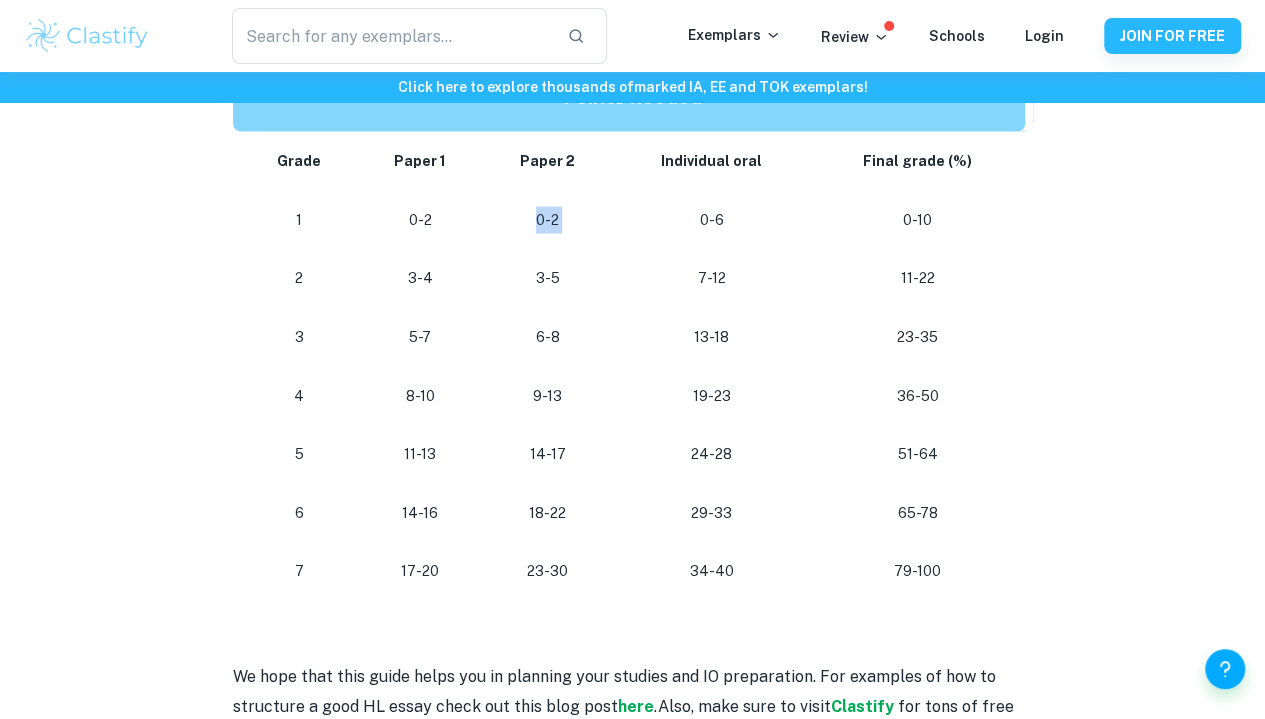 click on "0-2" at bounding box center [548, 220] 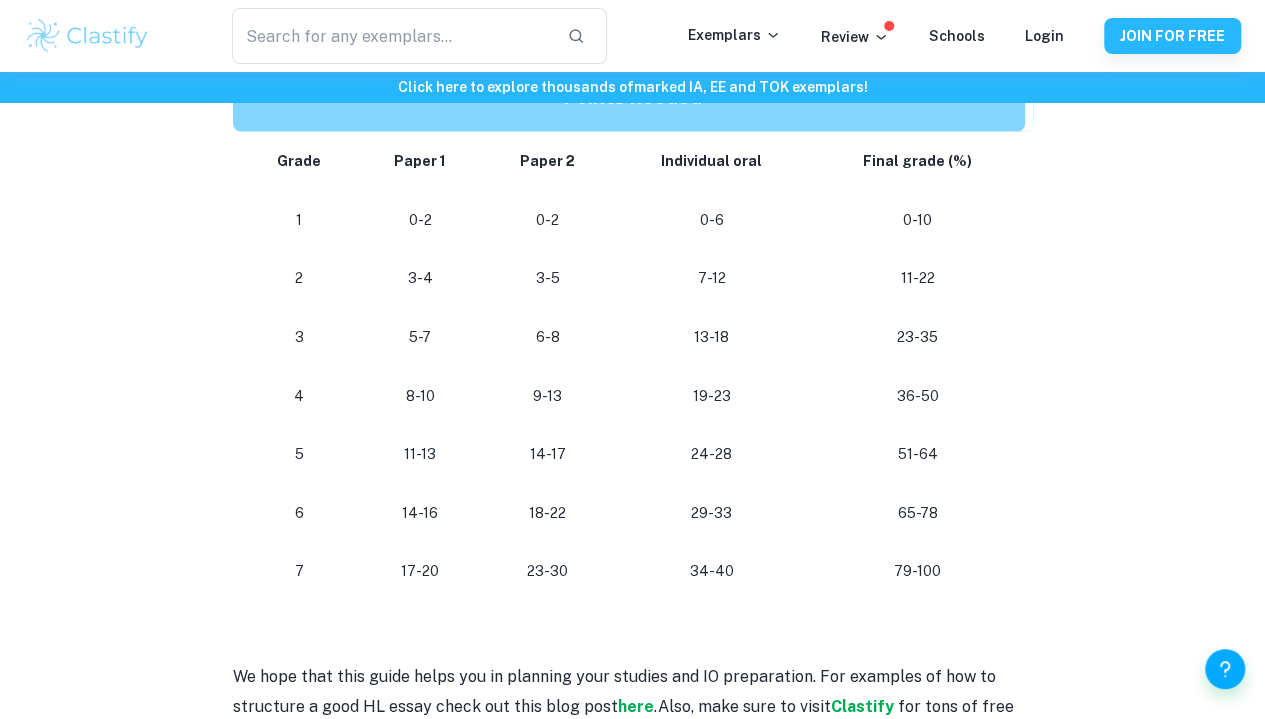 click on "3-5" at bounding box center (548, 278) 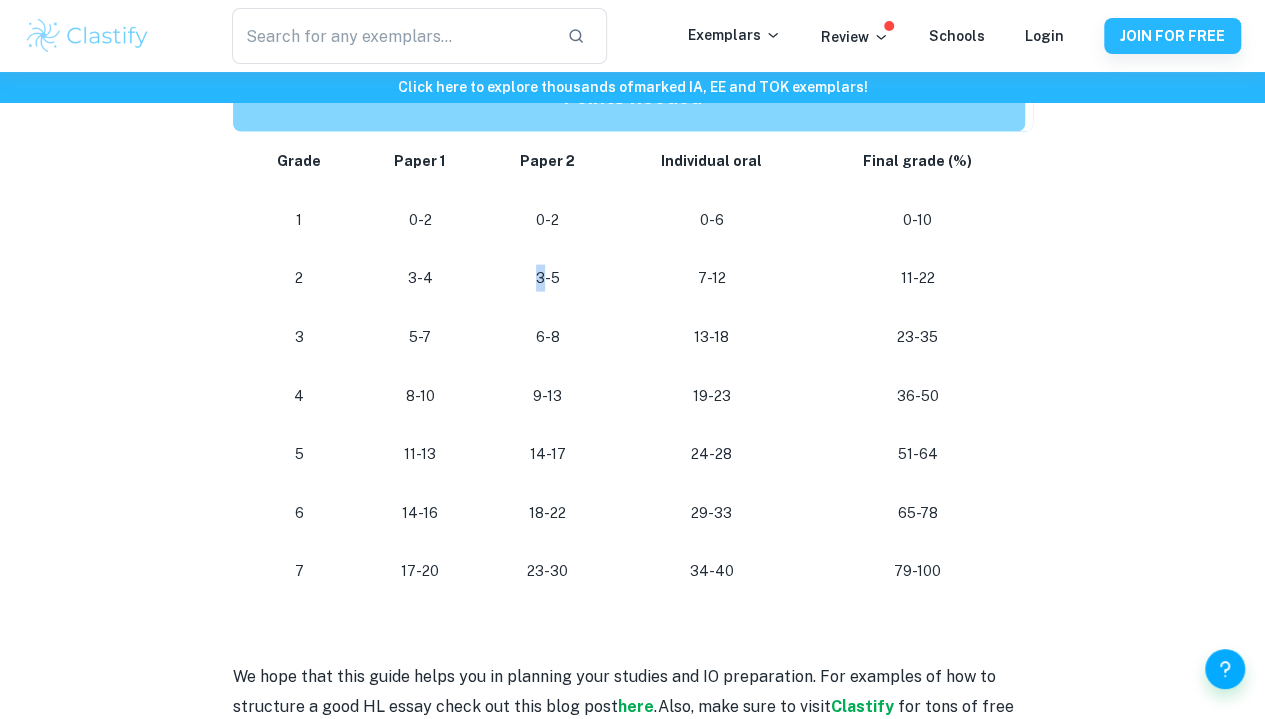 click on "3-5" at bounding box center (548, 278) 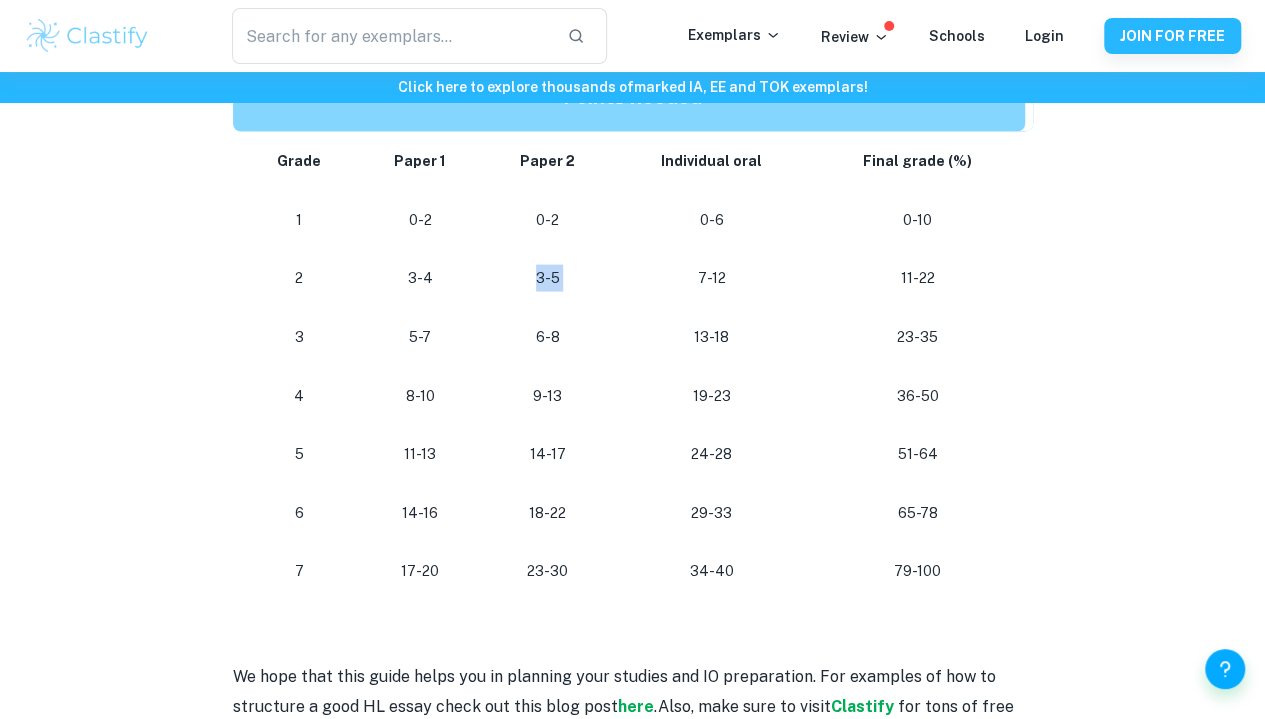 click on "3-5" at bounding box center (548, 278) 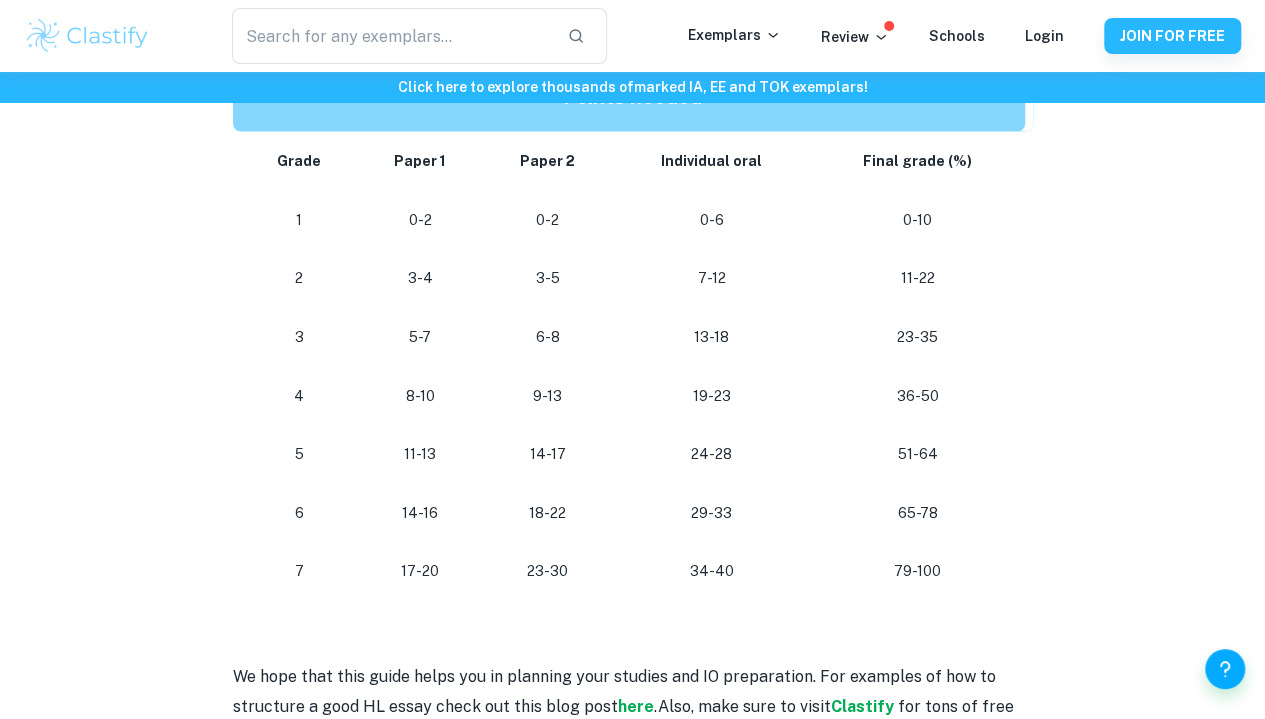 click on "6-8" at bounding box center (548, 337) 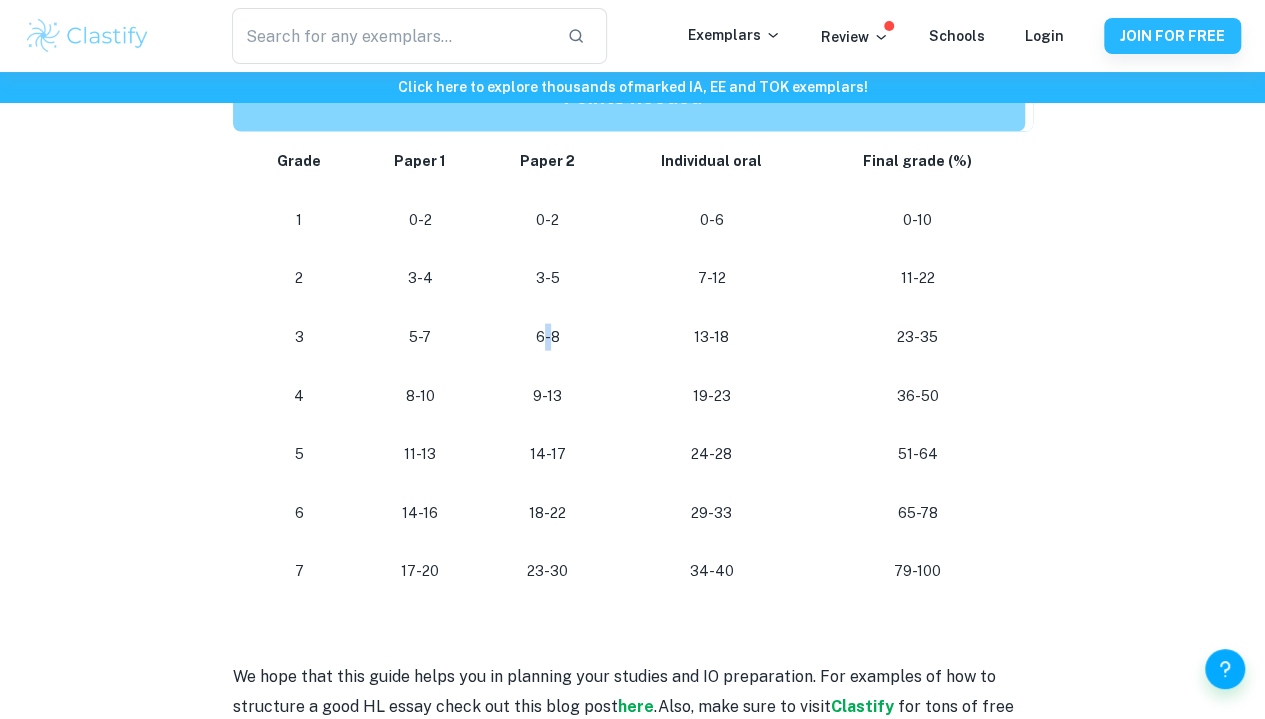 click on "6-8" at bounding box center (548, 337) 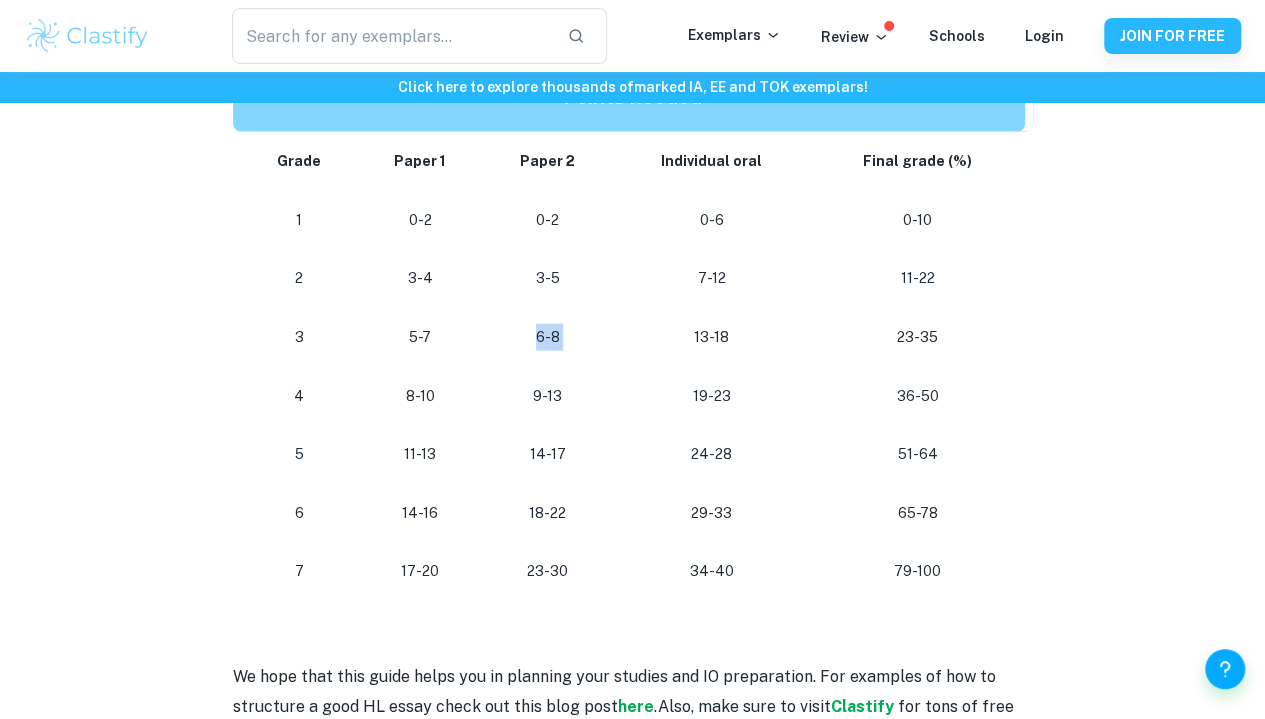 click on "6-8" at bounding box center (548, 337) 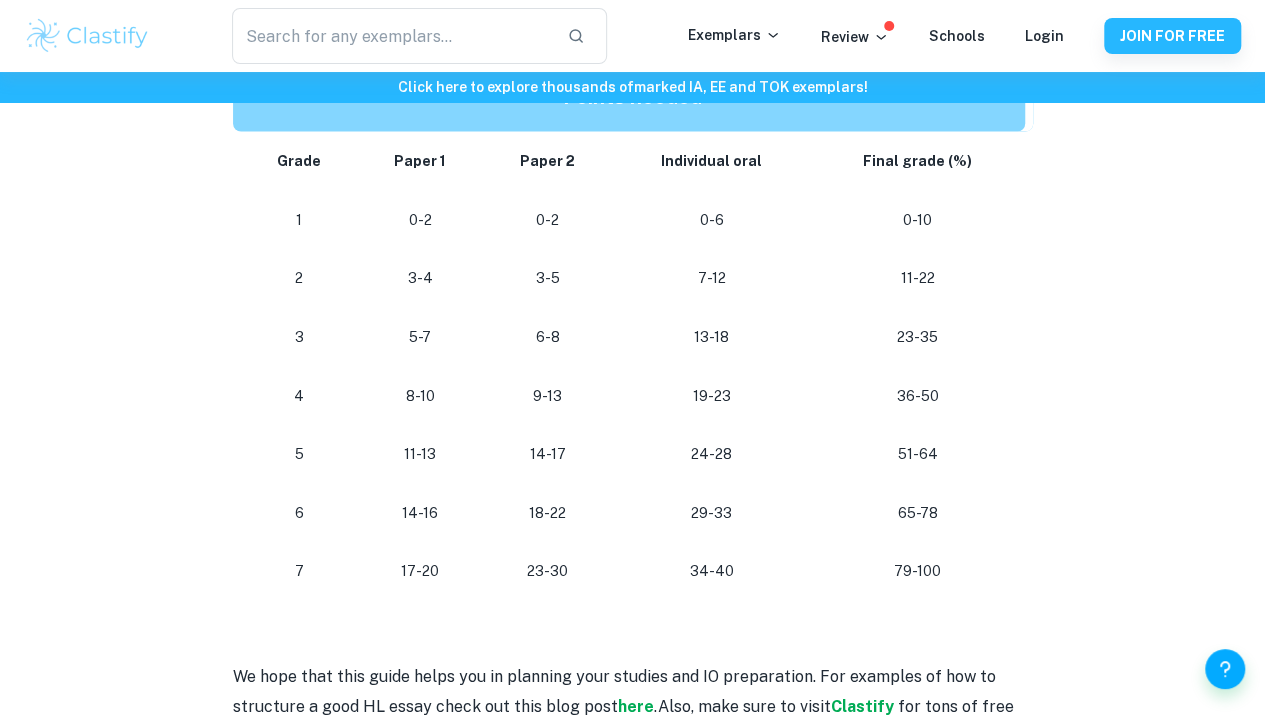 click on "9-13" at bounding box center (548, 396) 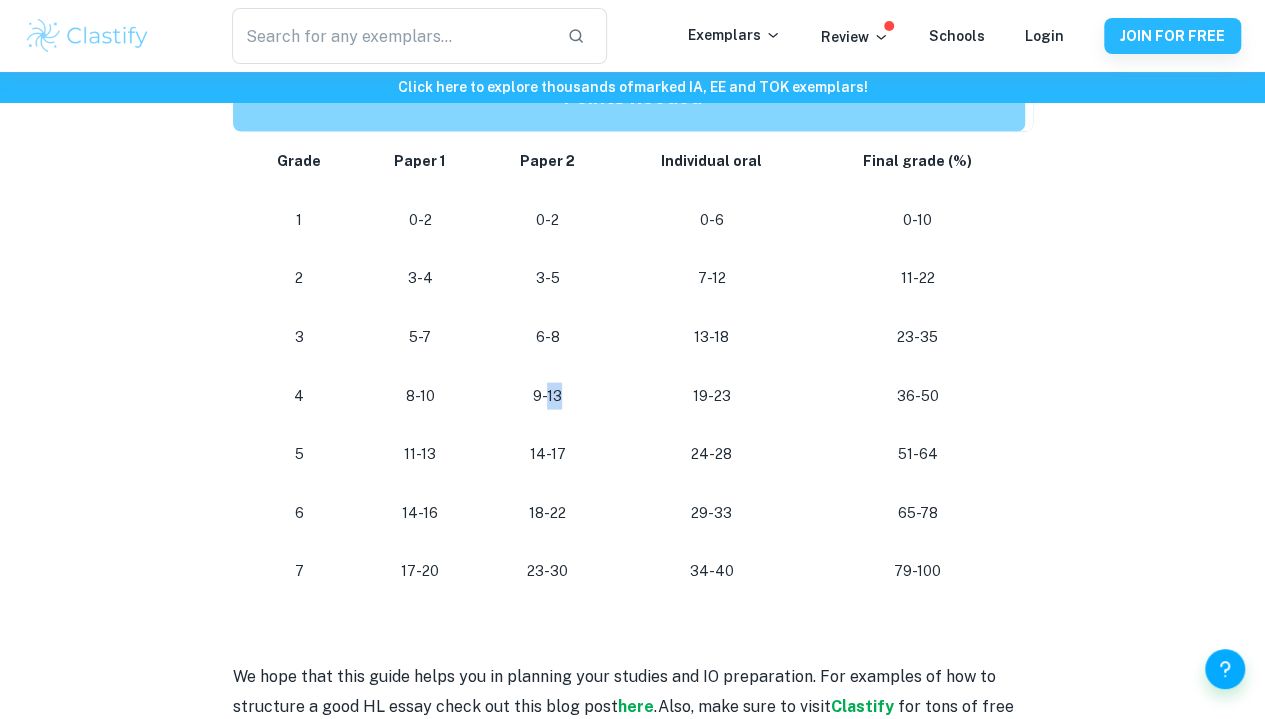 click on "9-13" at bounding box center [548, 396] 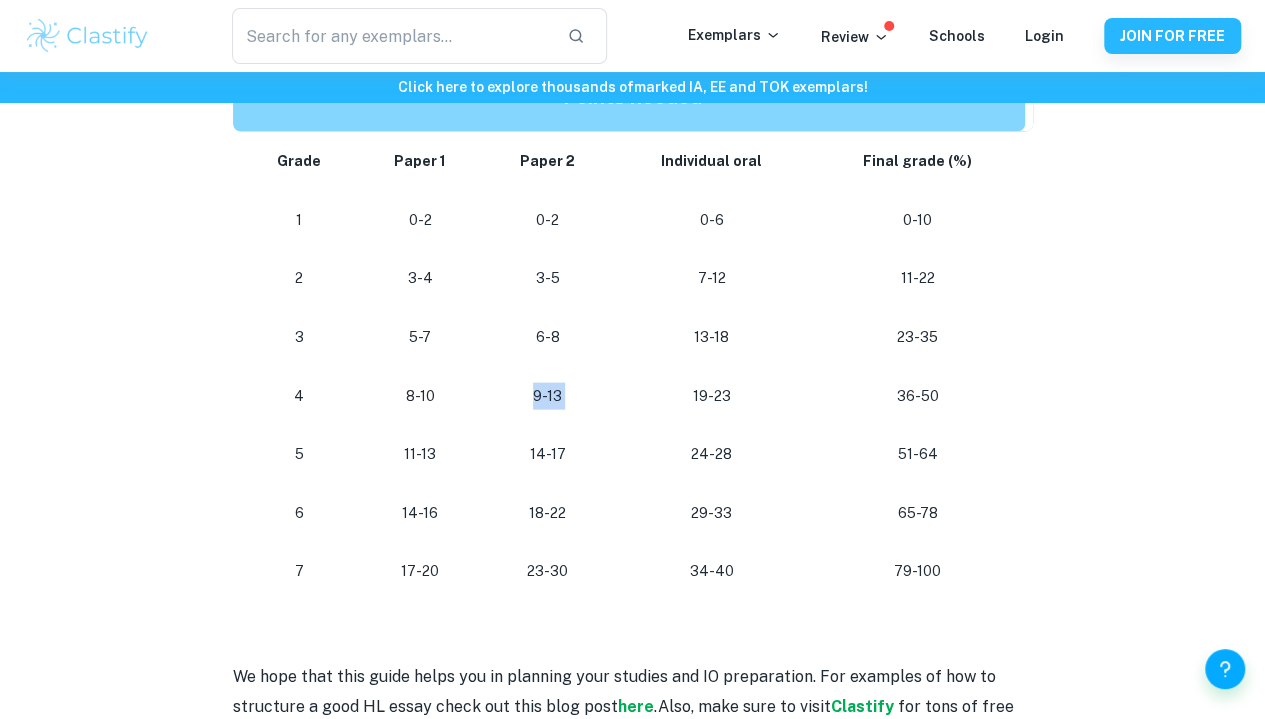 click on "9-13" at bounding box center [548, 396] 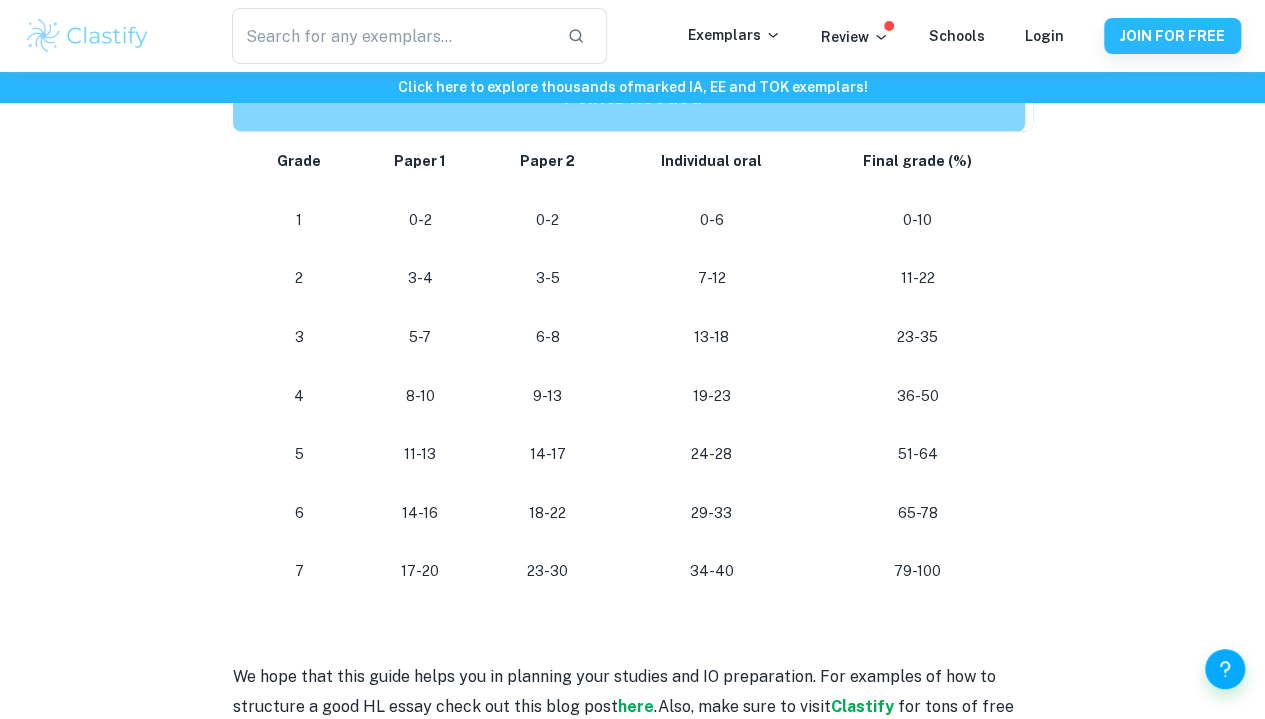 click on "14-17" at bounding box center [548, 454] 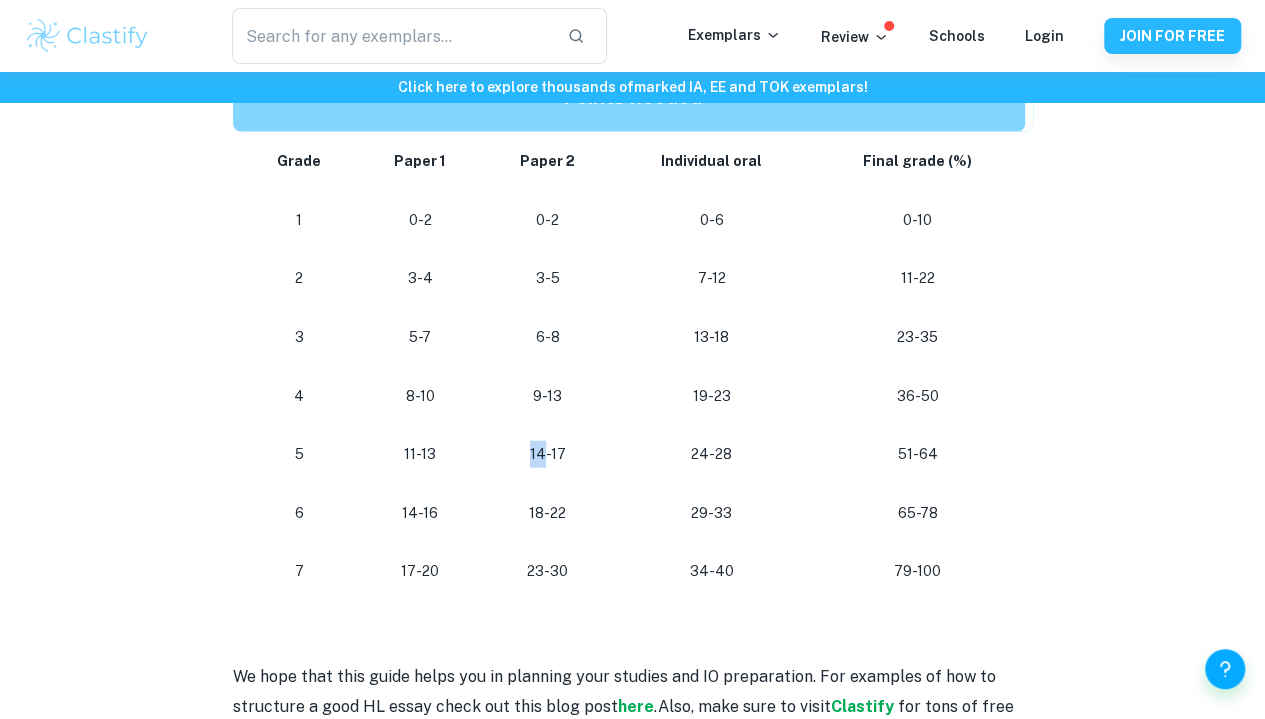 click on "14-17" at bounding box center [548, 454] 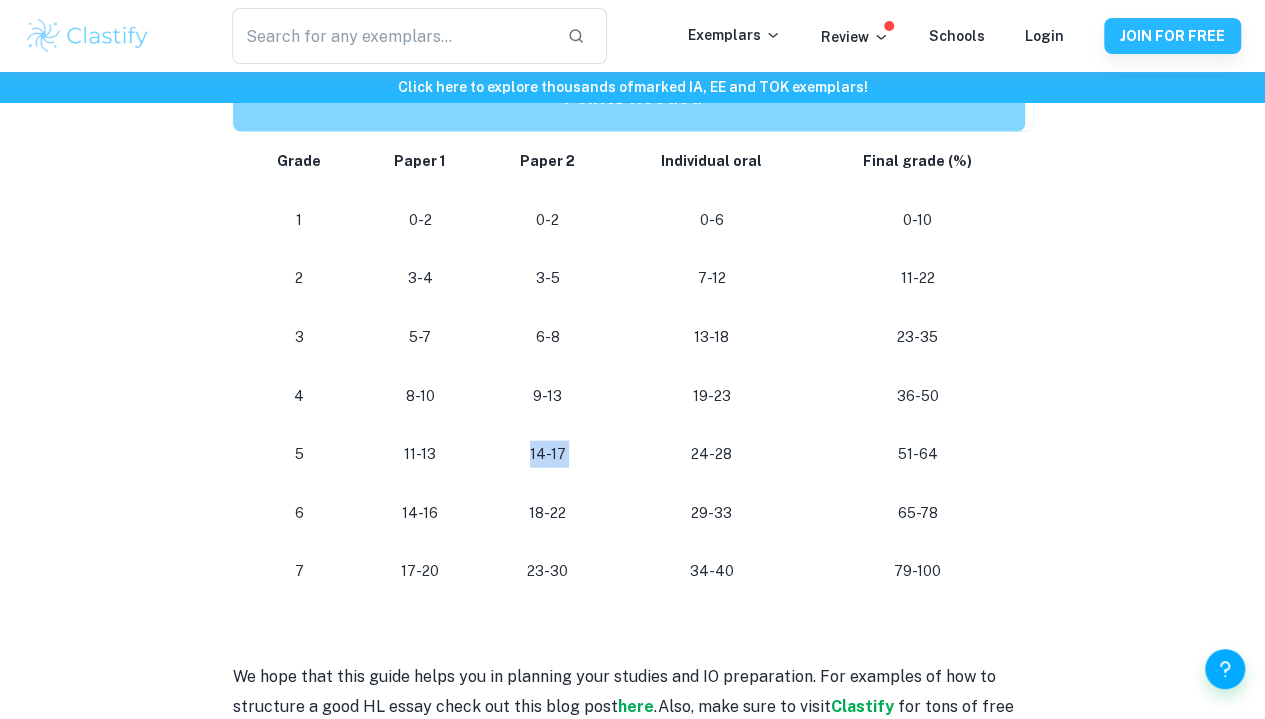 click on "14-17" at bounding box center [548, 454] 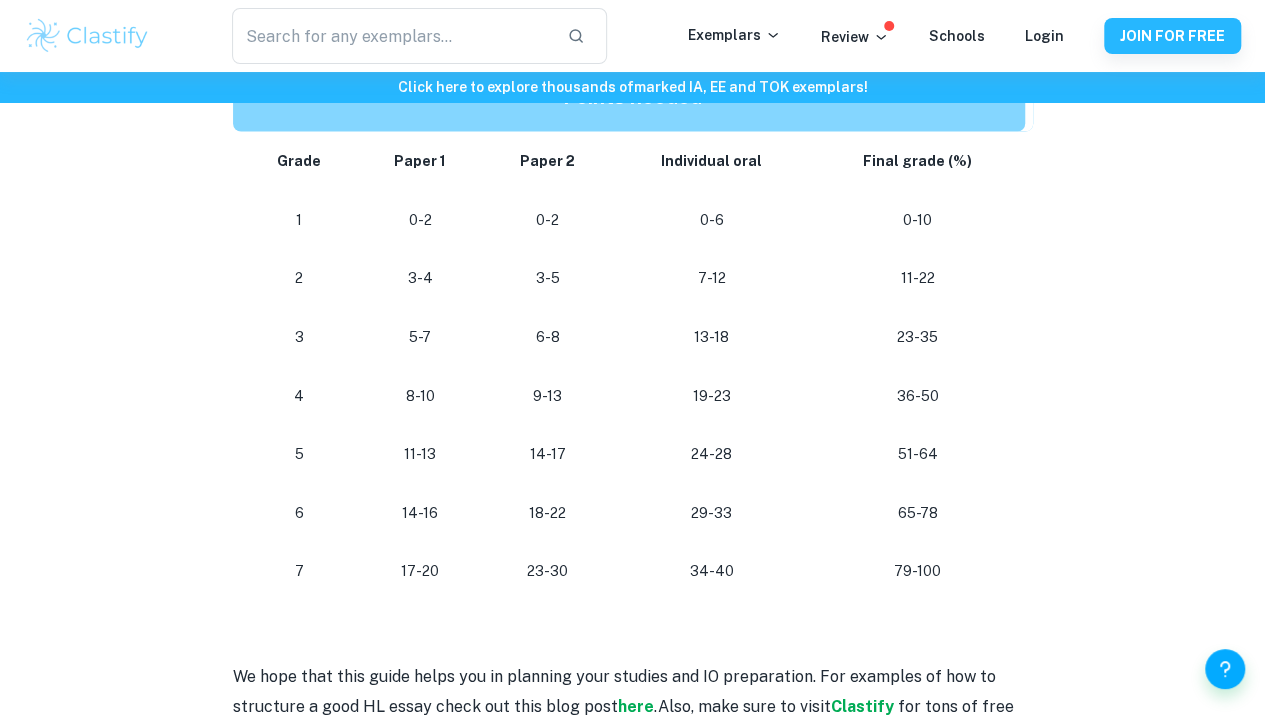 click on "8-10" at bounding box center (420, 396) 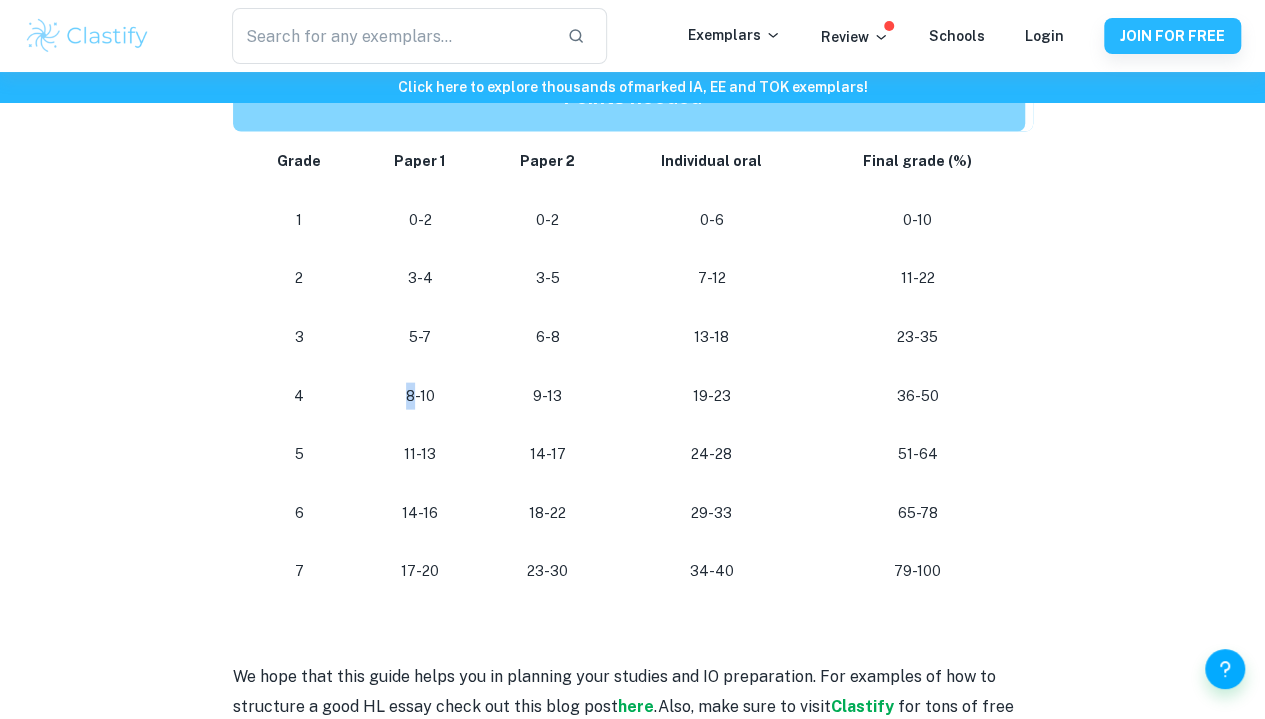 click on "8-10" at bounding box center (420, 396) 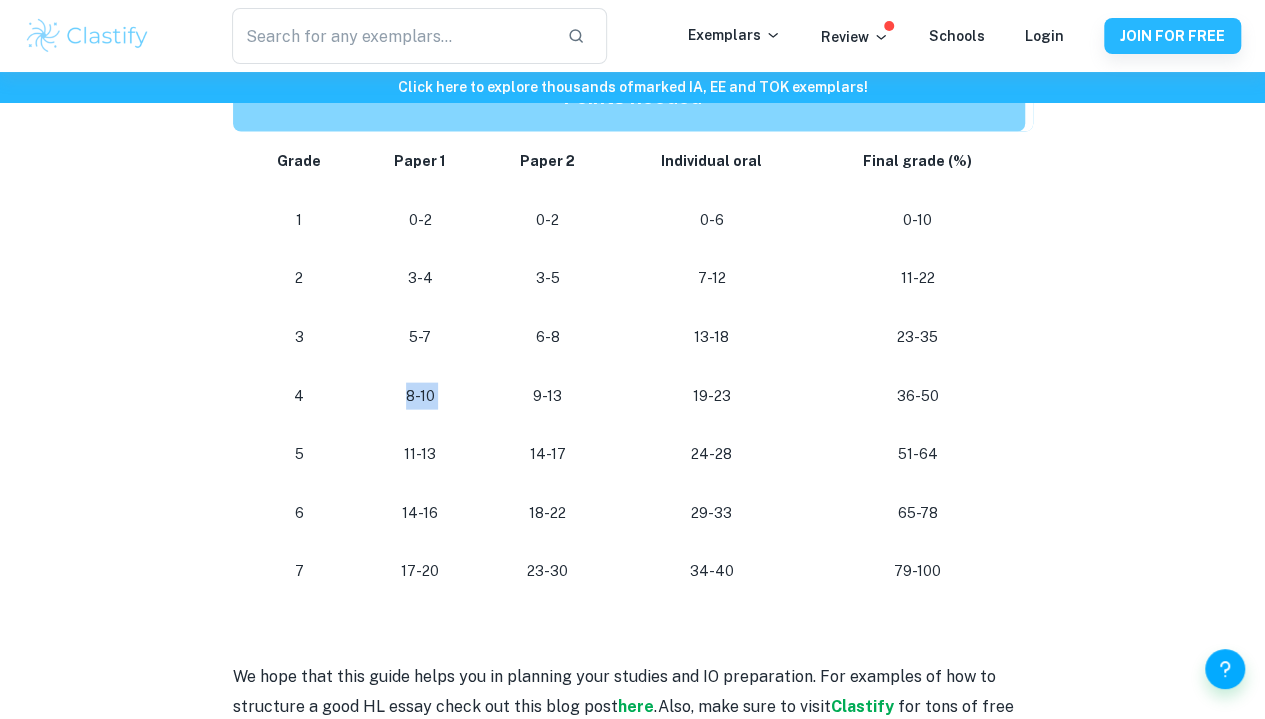 drag, startPoint x: 401, startPoint y: 433, endPoint x: 428, endPoint y: 425, distance: 28.160255 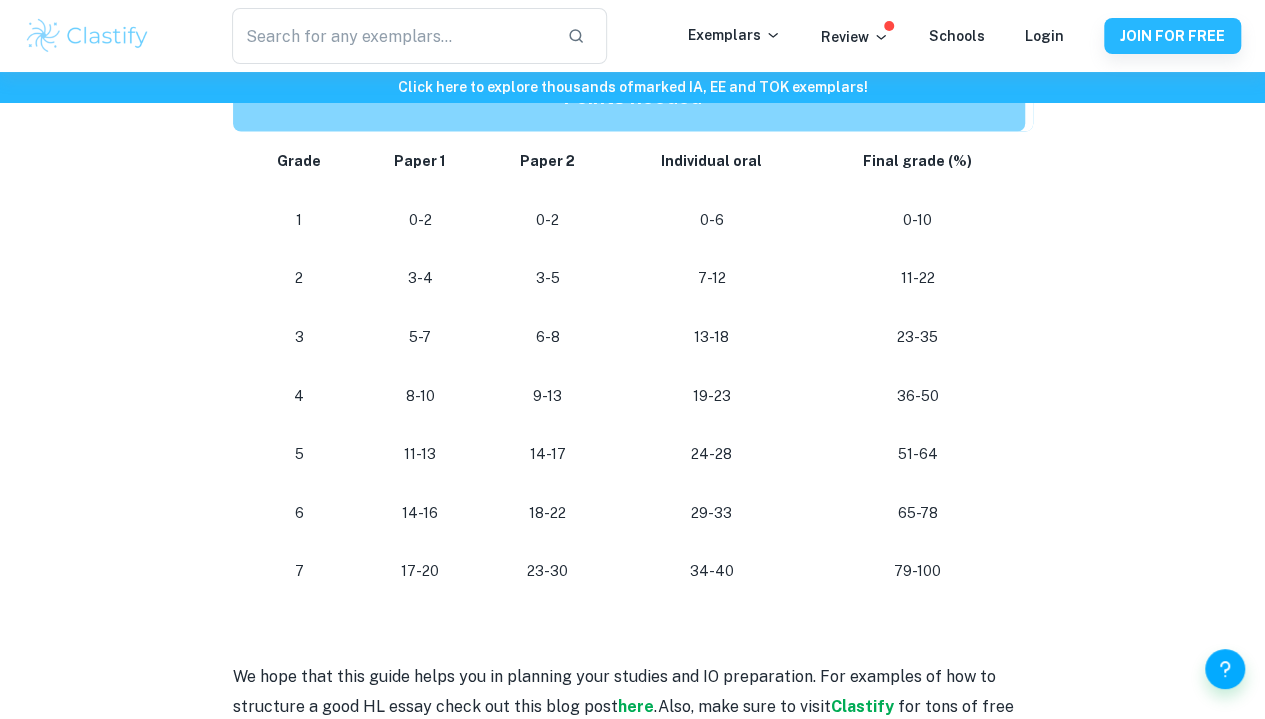 click on "36-50" at bounding box center [917, 396] 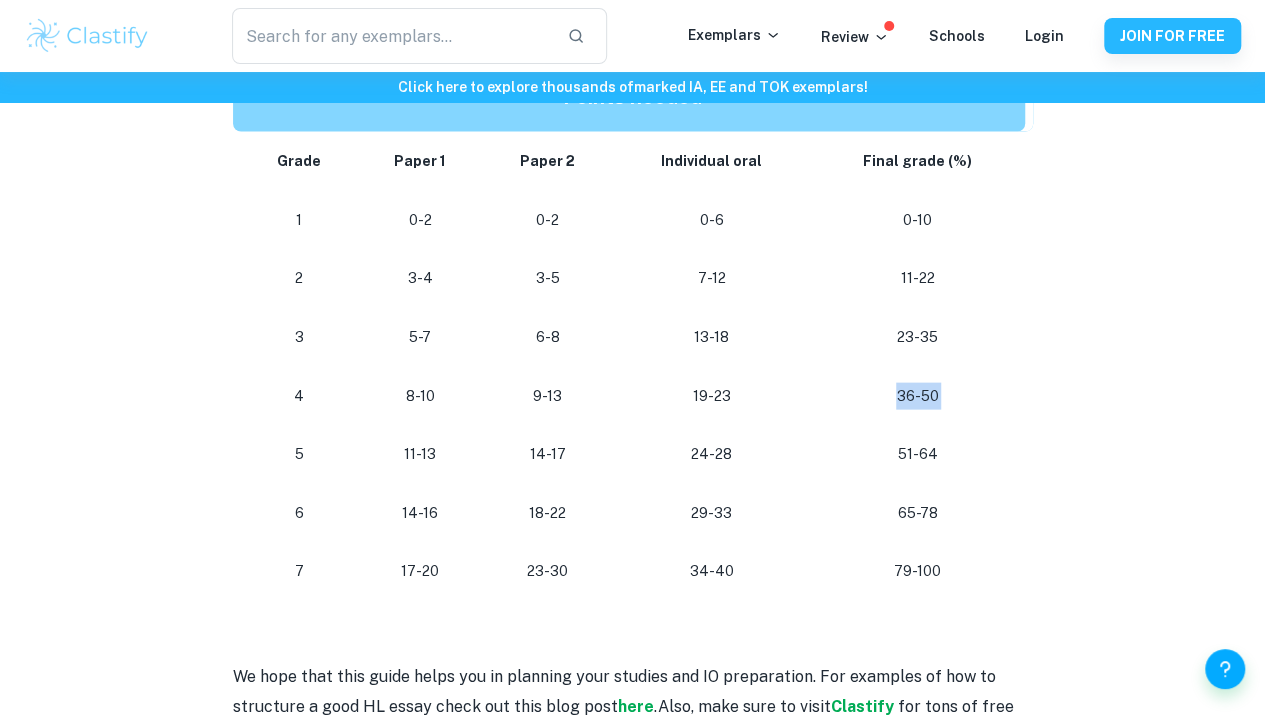 click on "36-50" at bounding box center (917, 396) 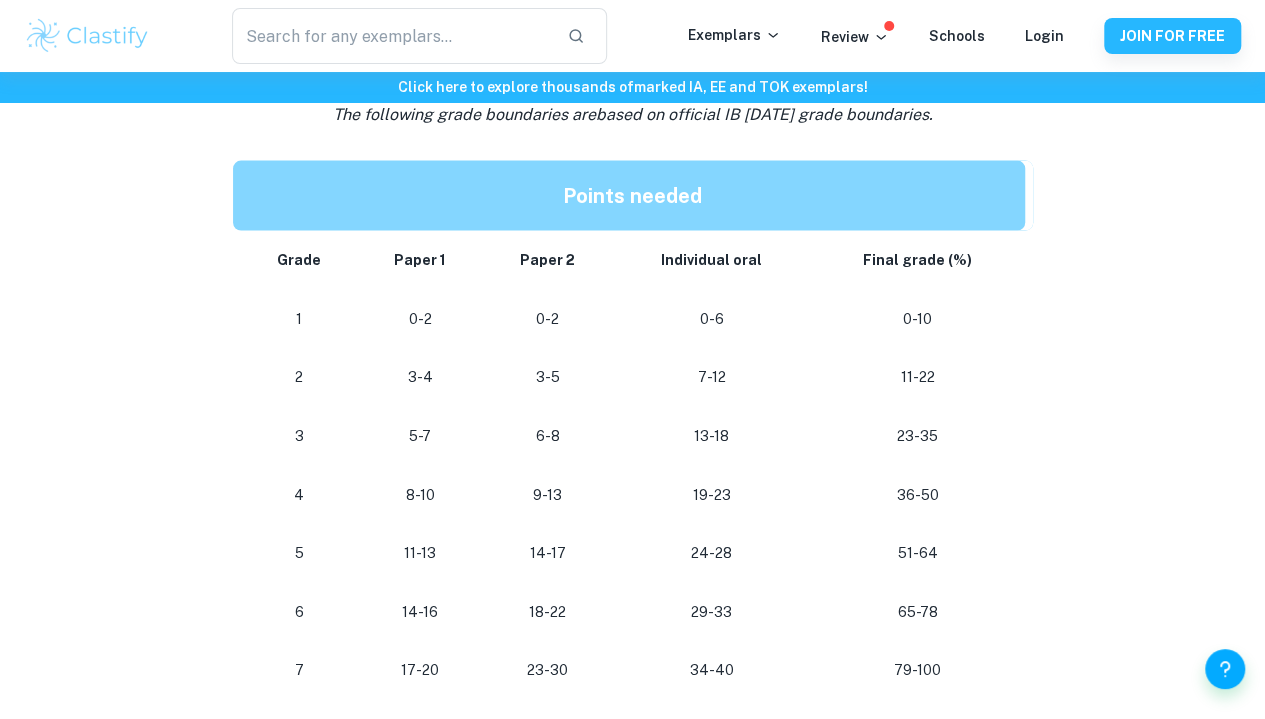 scroll, scrollTop: 1902, scrollLeft: 0, axis: vertical 